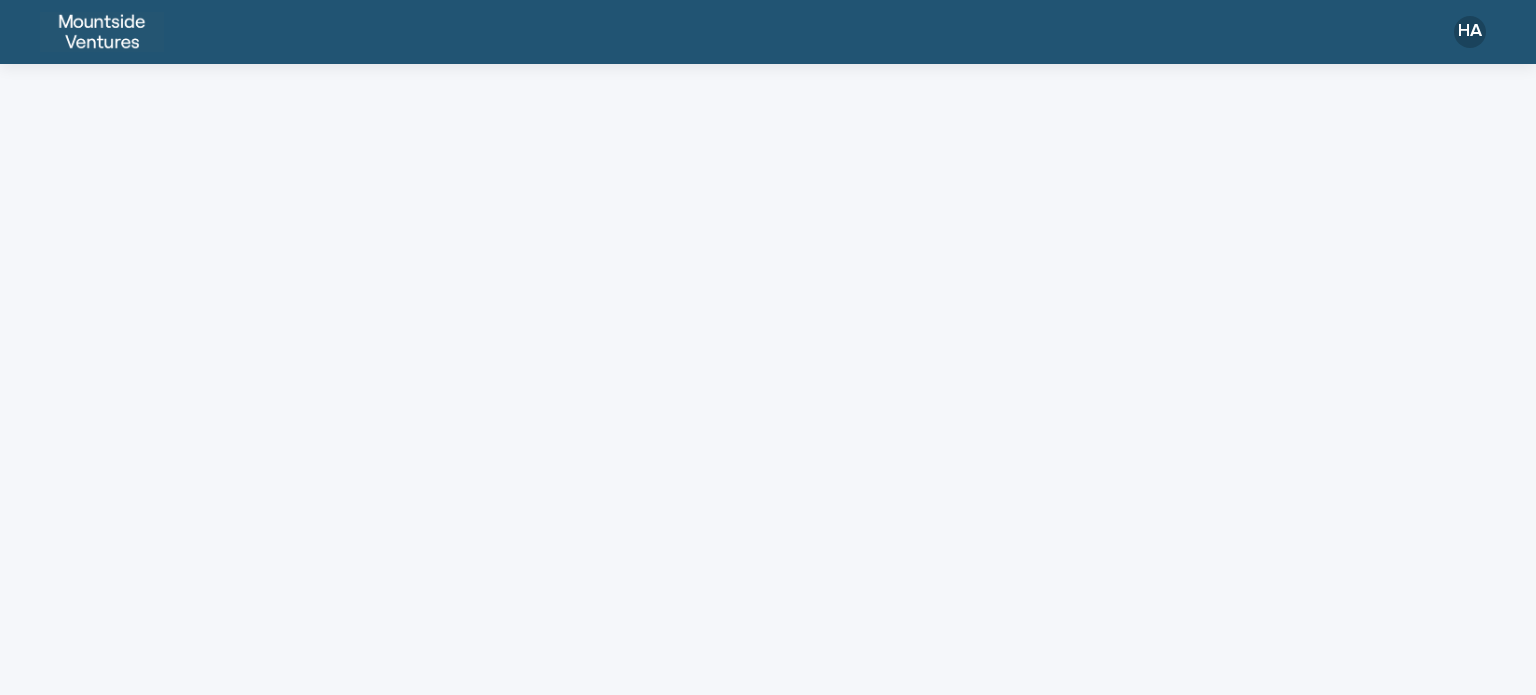 scroll, scrollTop: 0, scrollLeft: 0, axis: both 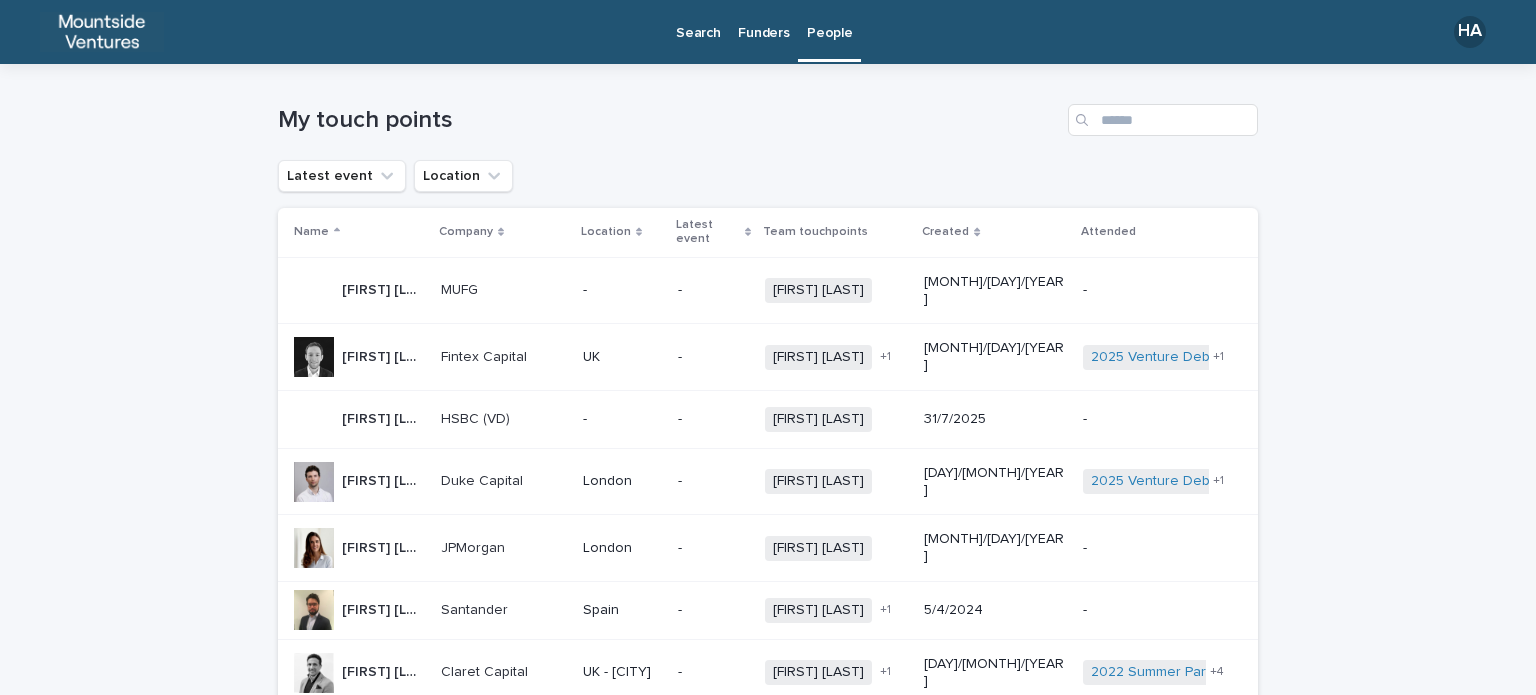 click on "Funders" at bounding box center [763, 21] 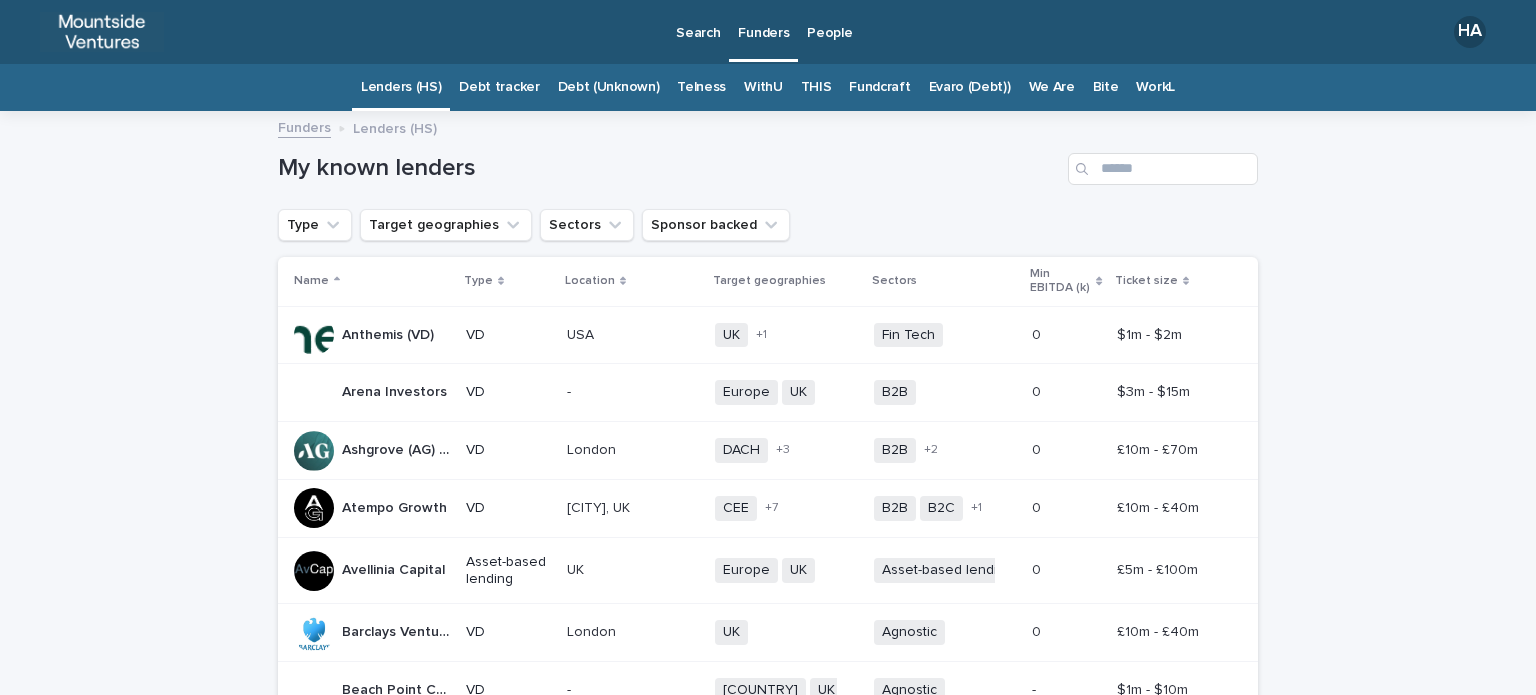 click on "Evaro (Debt))" at bounding box center (970, 87) 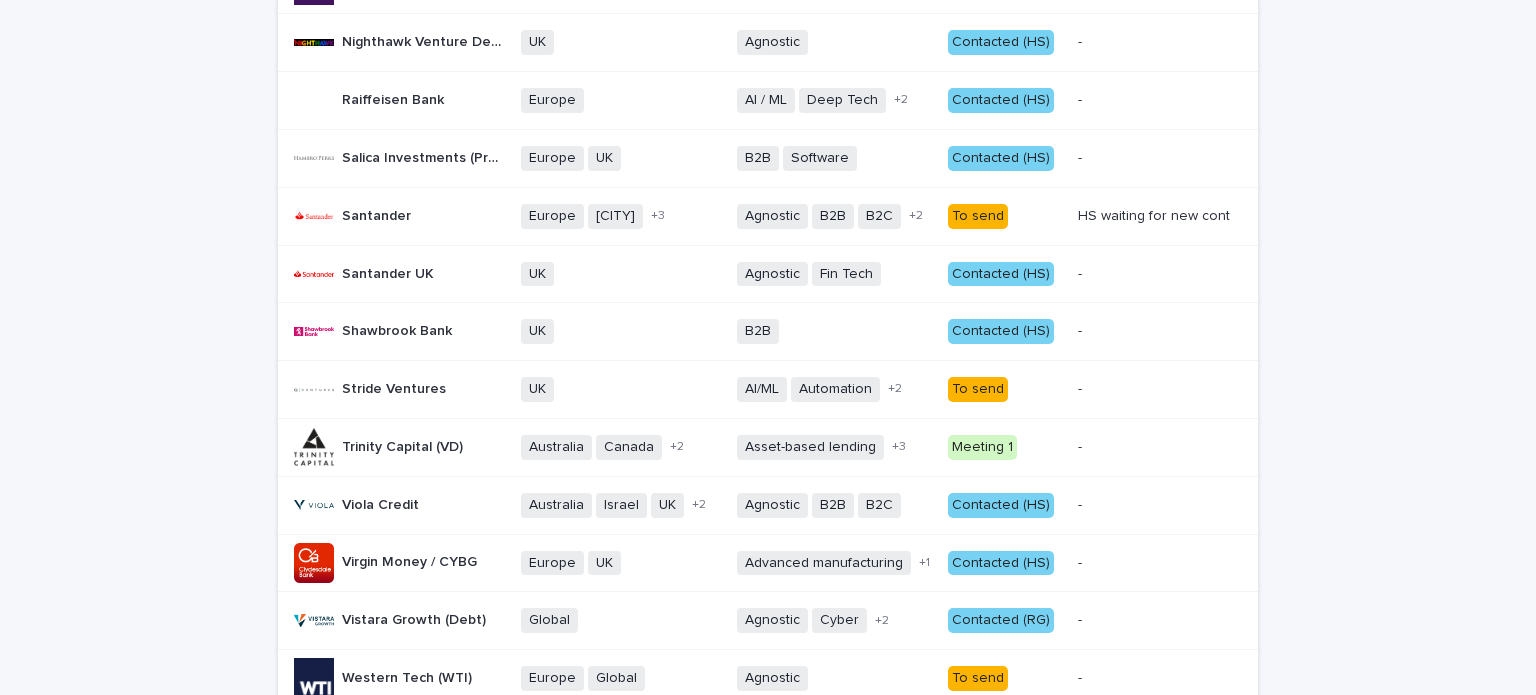 scroll, scrollTop: 1336, scrollLeft: 0, axis: vertical 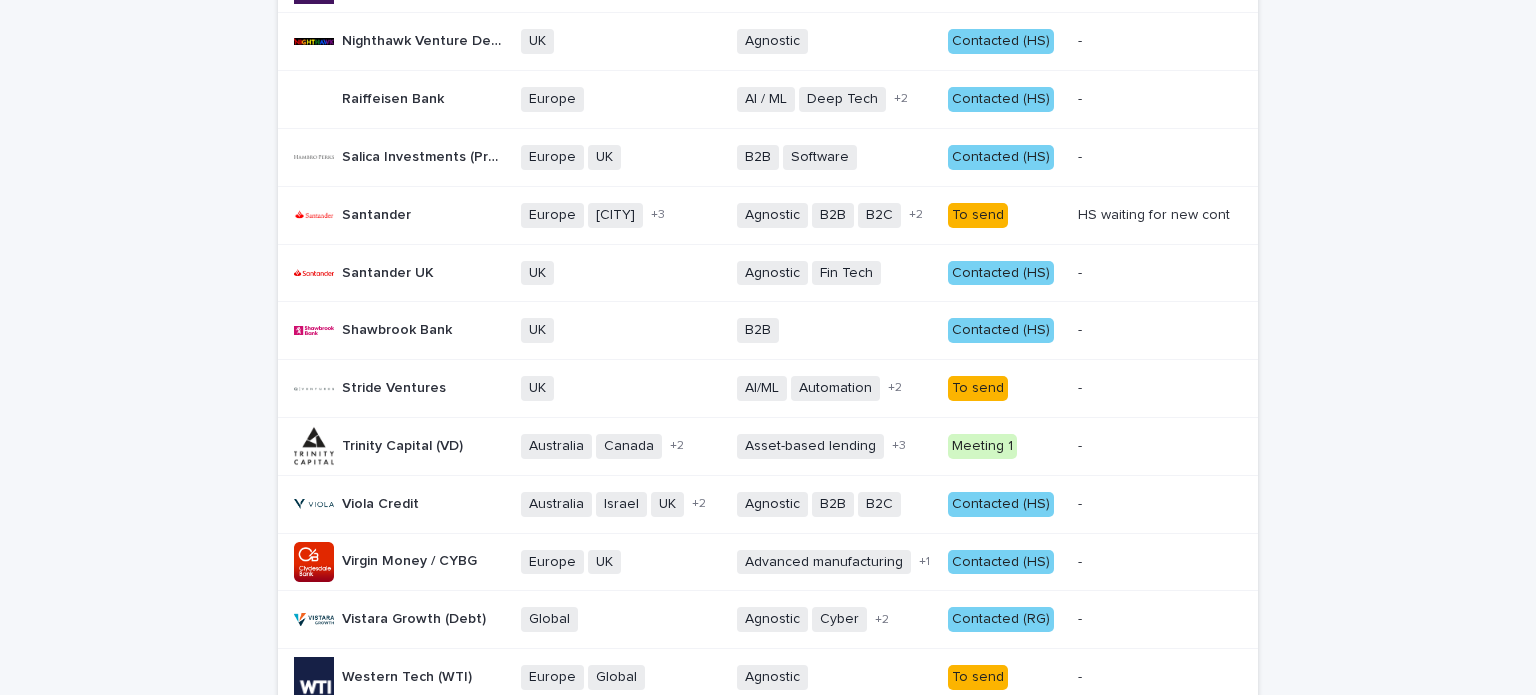 click on "To send" at bounding box center (1005, 215) 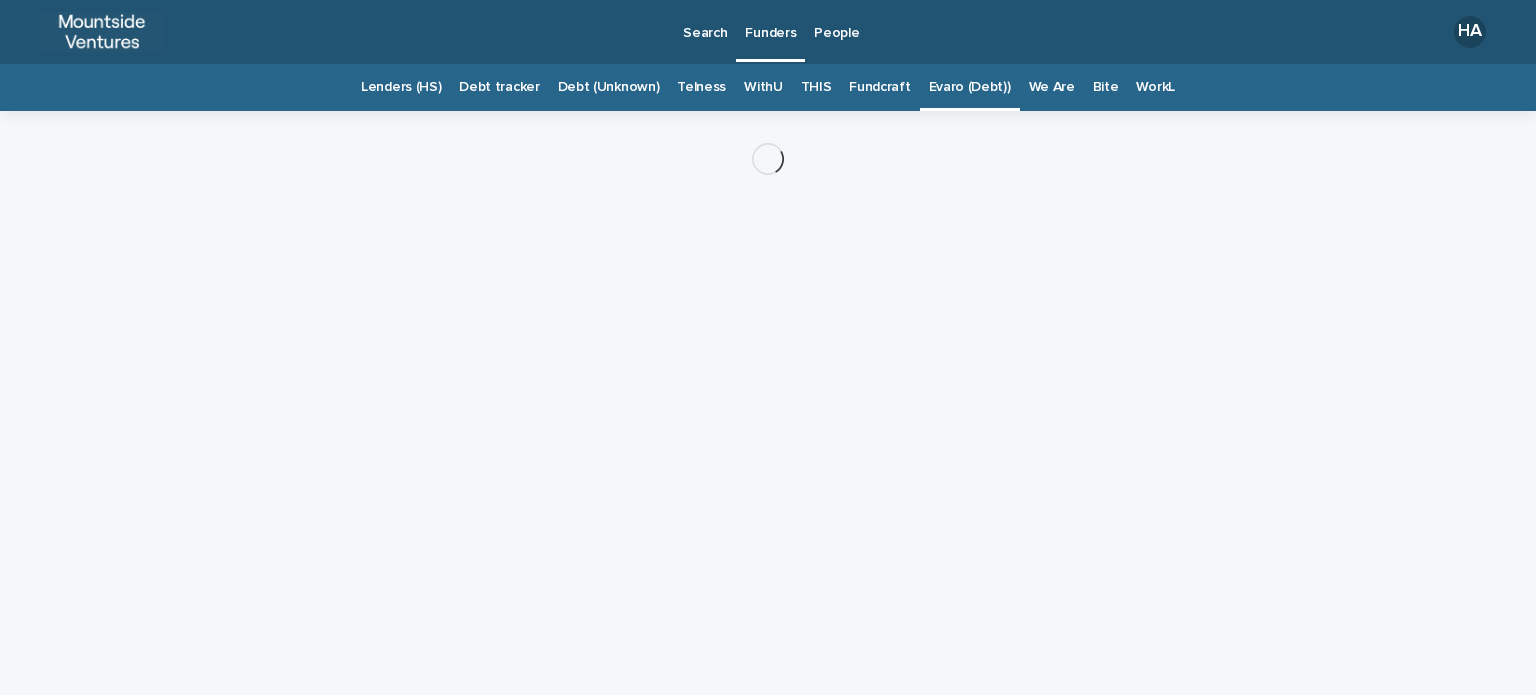 scroll, scrollTop: 0, scrollLeft: 0, axis: both 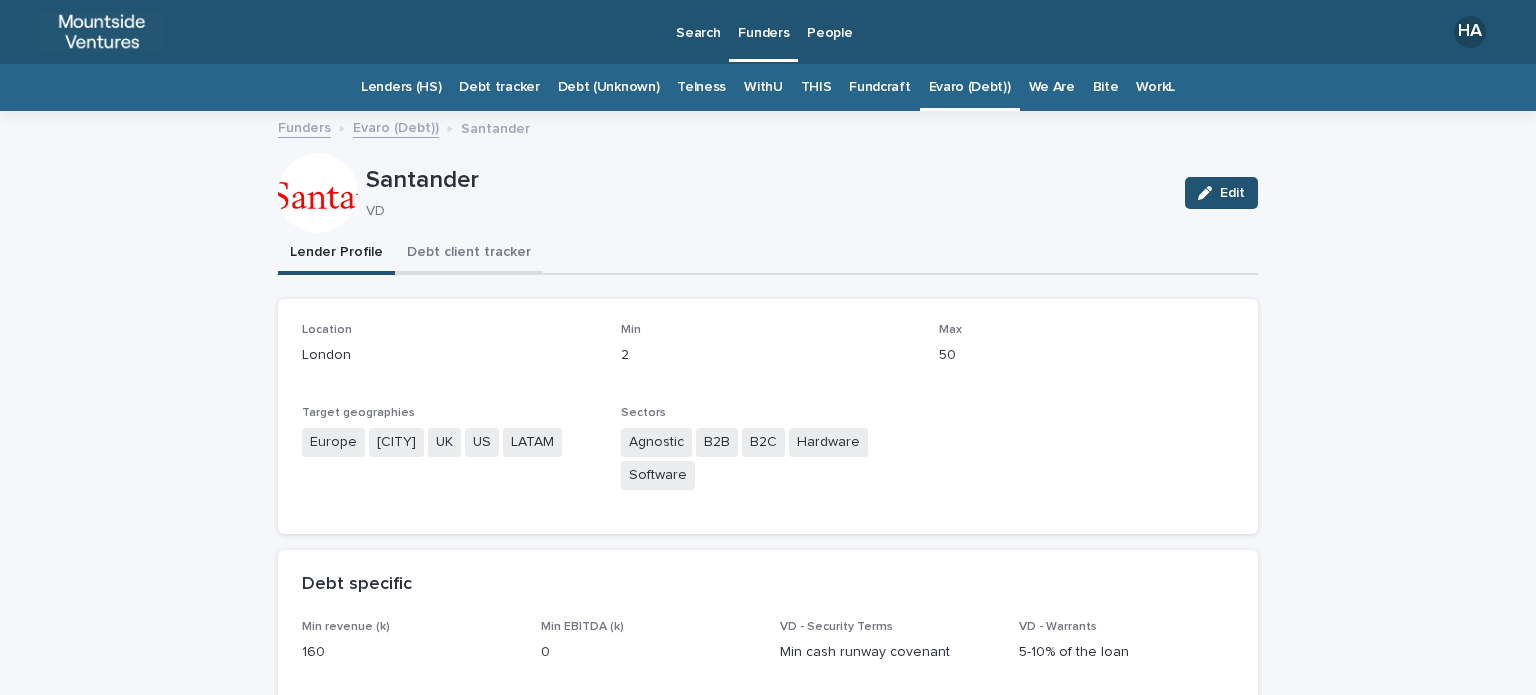 click on "Debt client tracker" at bounding box center [469, 254] 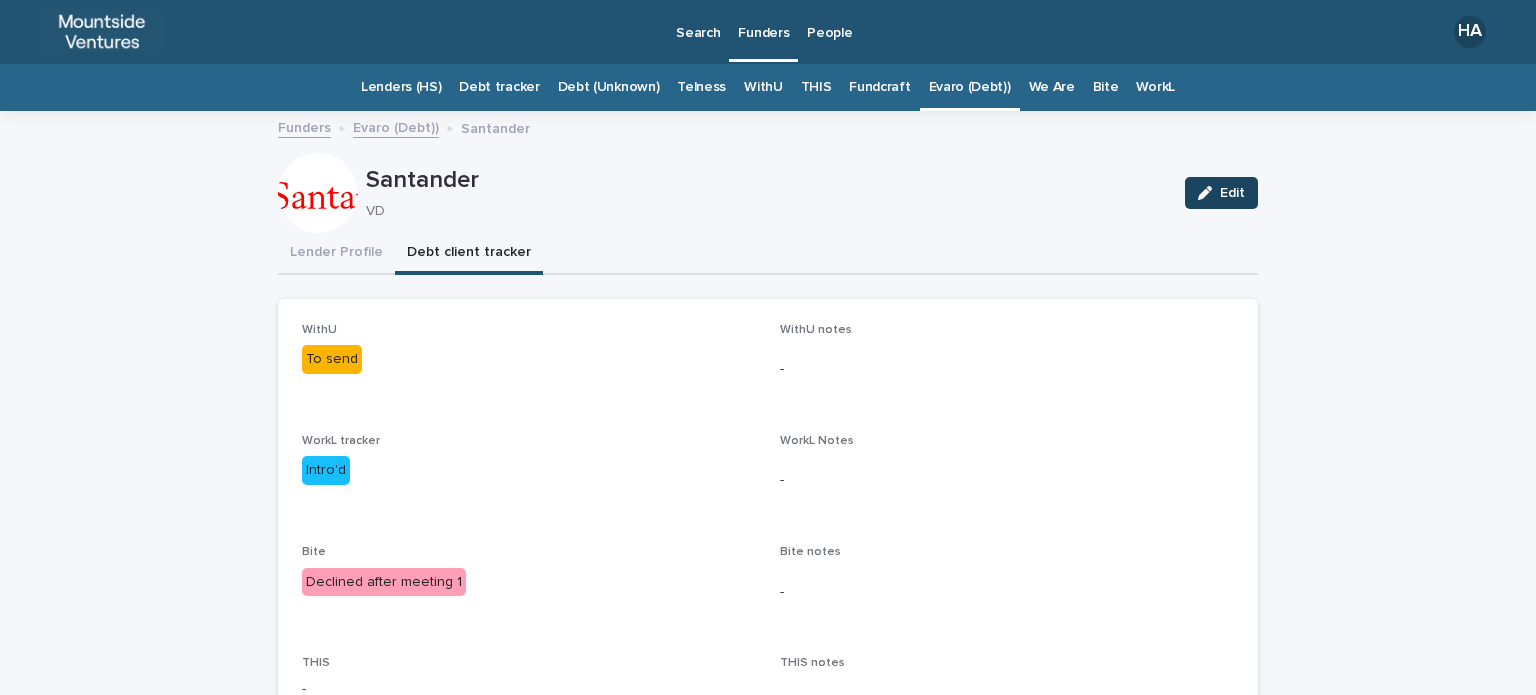 click on "Edit" at bounding box center [1221, 193] 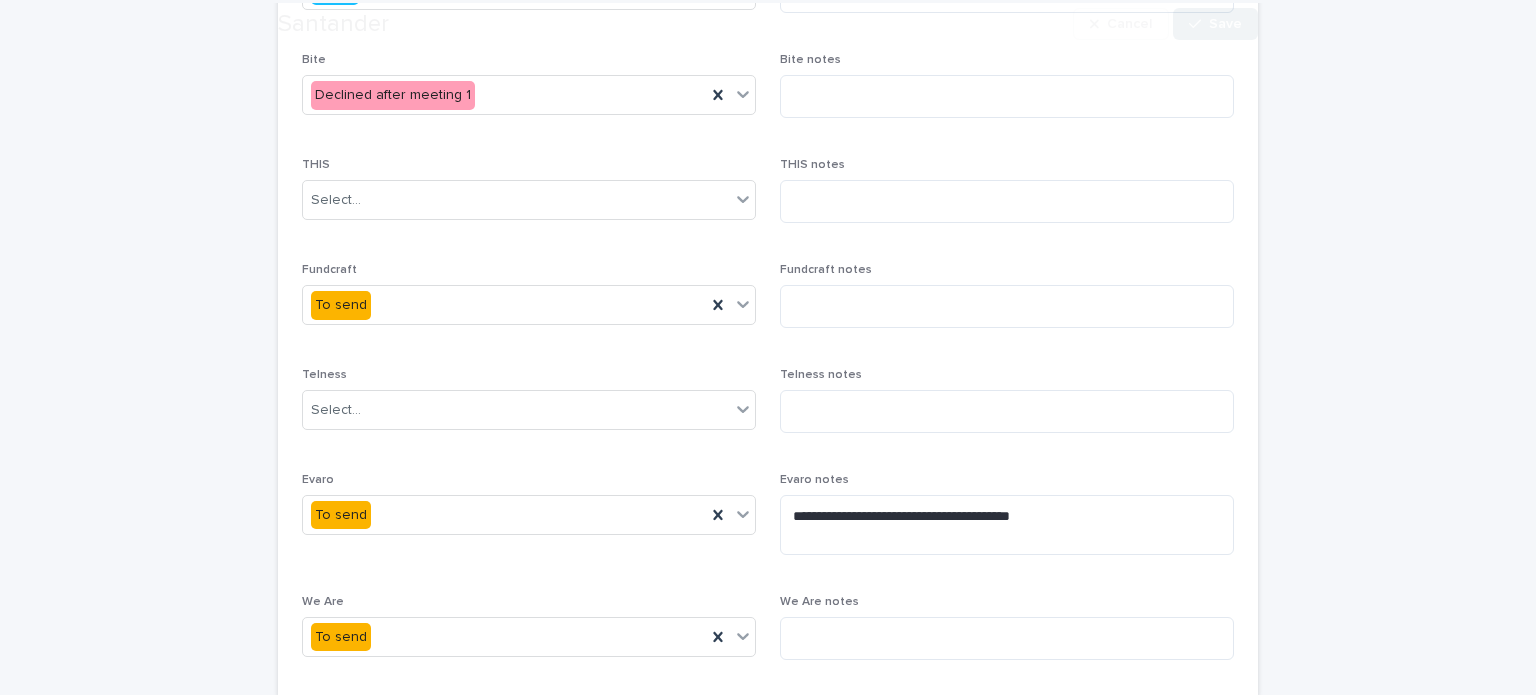 scroll, scrollTop: 600, scrollLeft: 0, axis: vertical 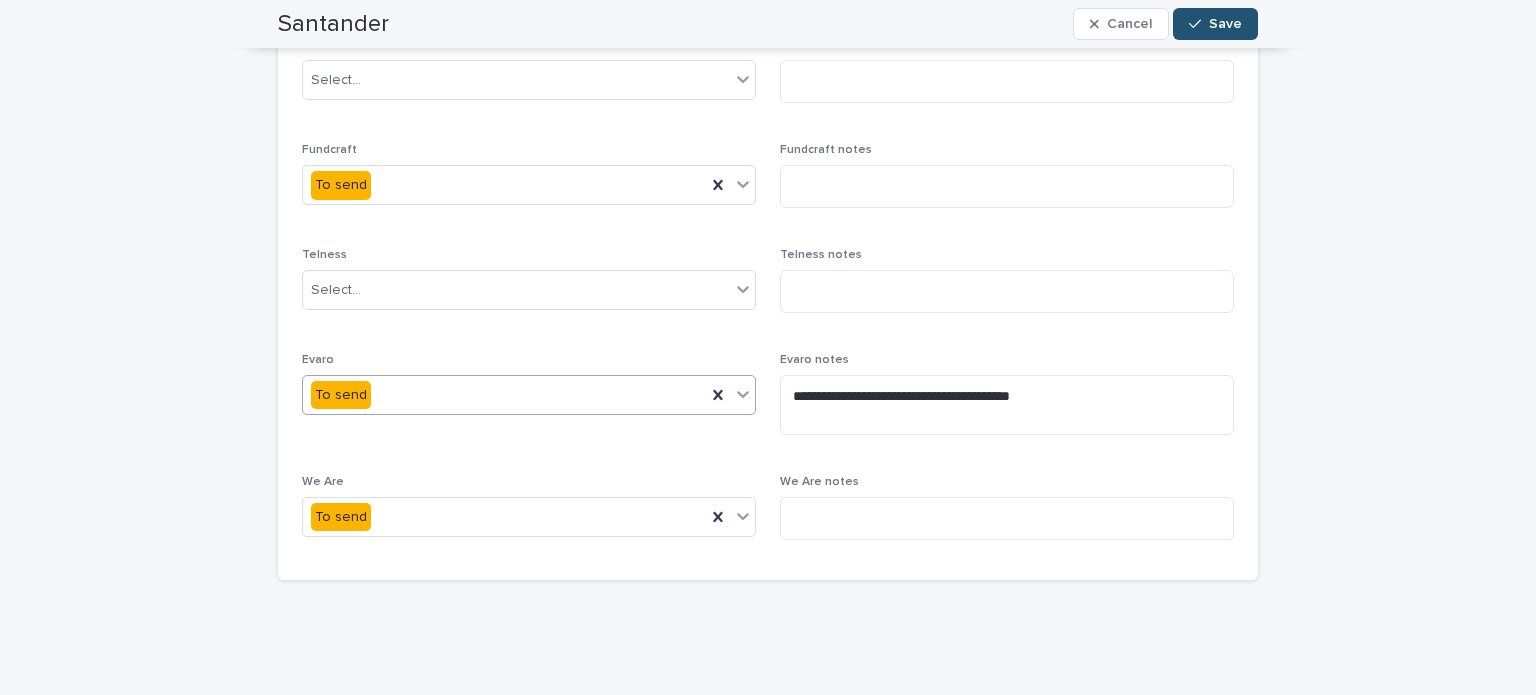 click on "To send" at bounding box center [504, 395] 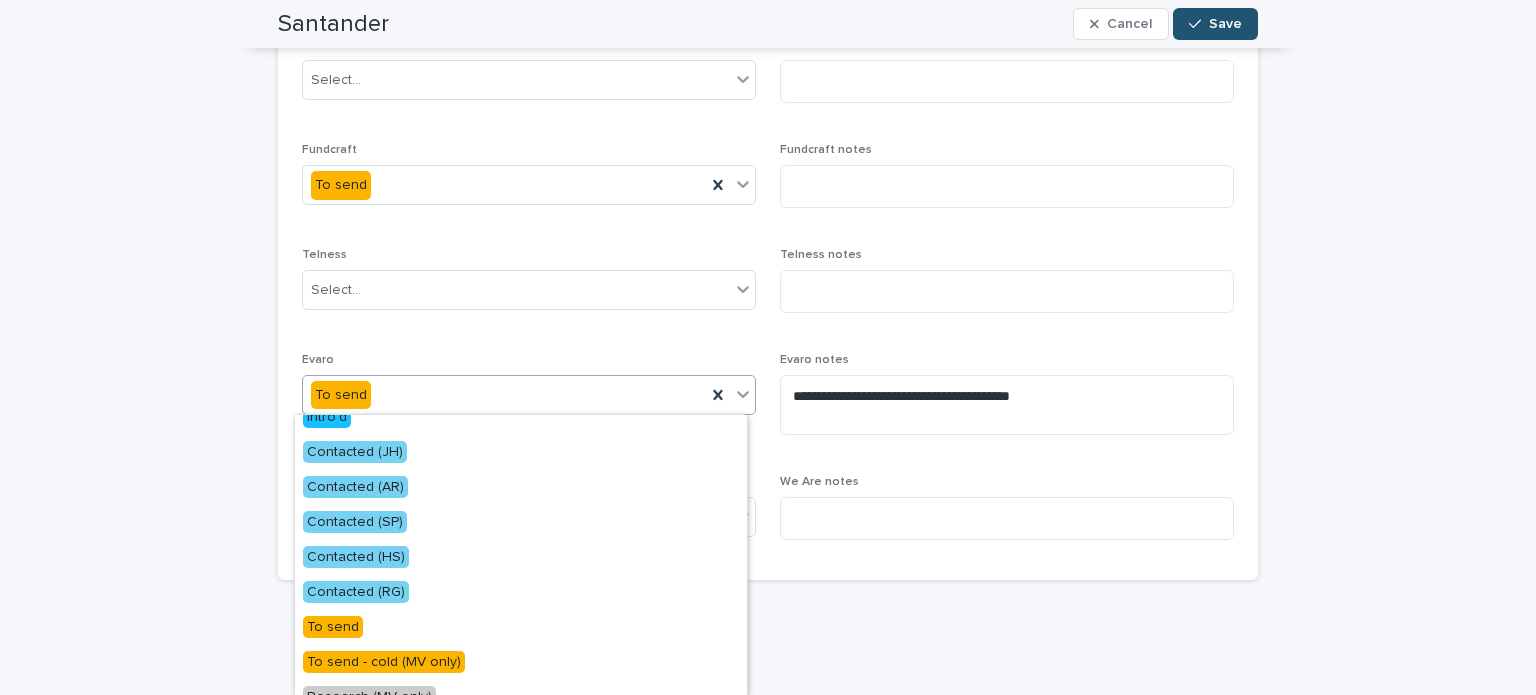 scroll, scrollTop: 223, scrollLeft: 0, axis: vertical 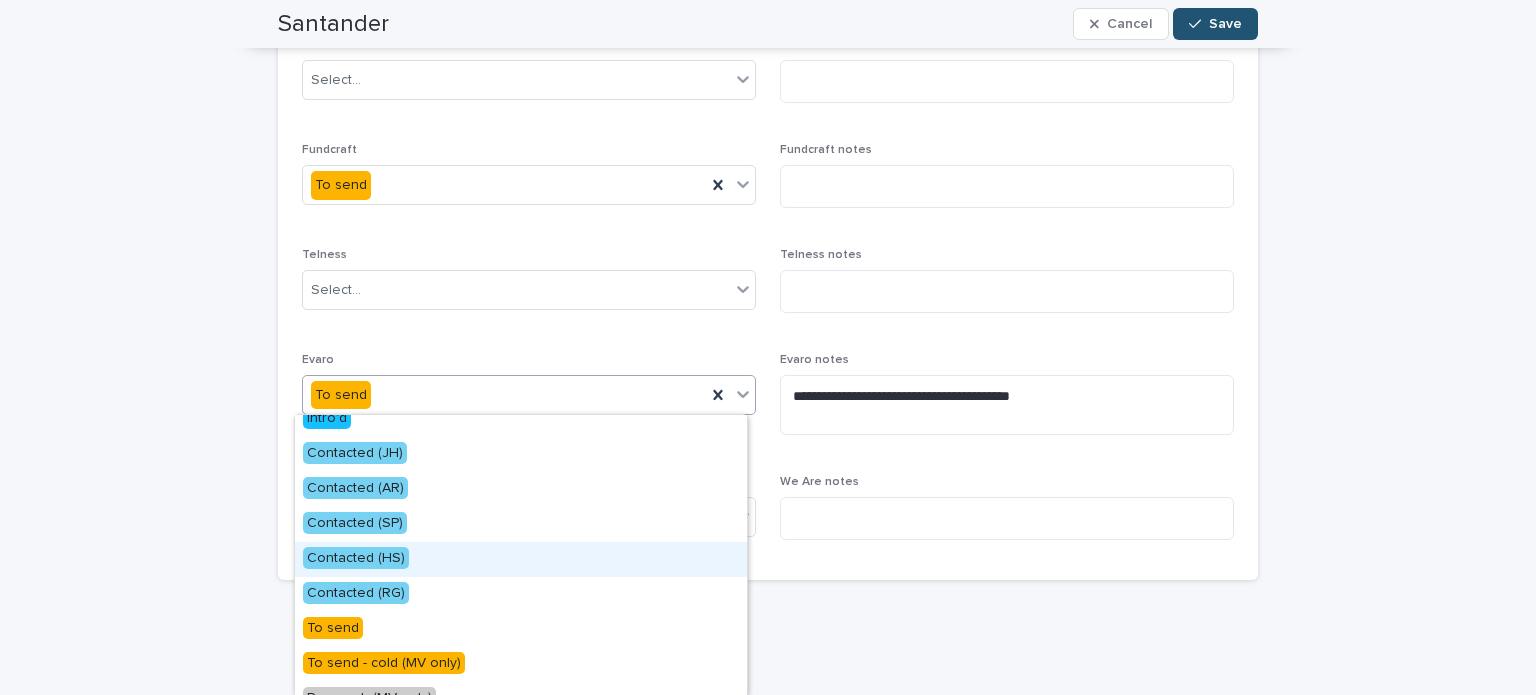 click on "Contacted (HS)" at bounding box center [521, 559] 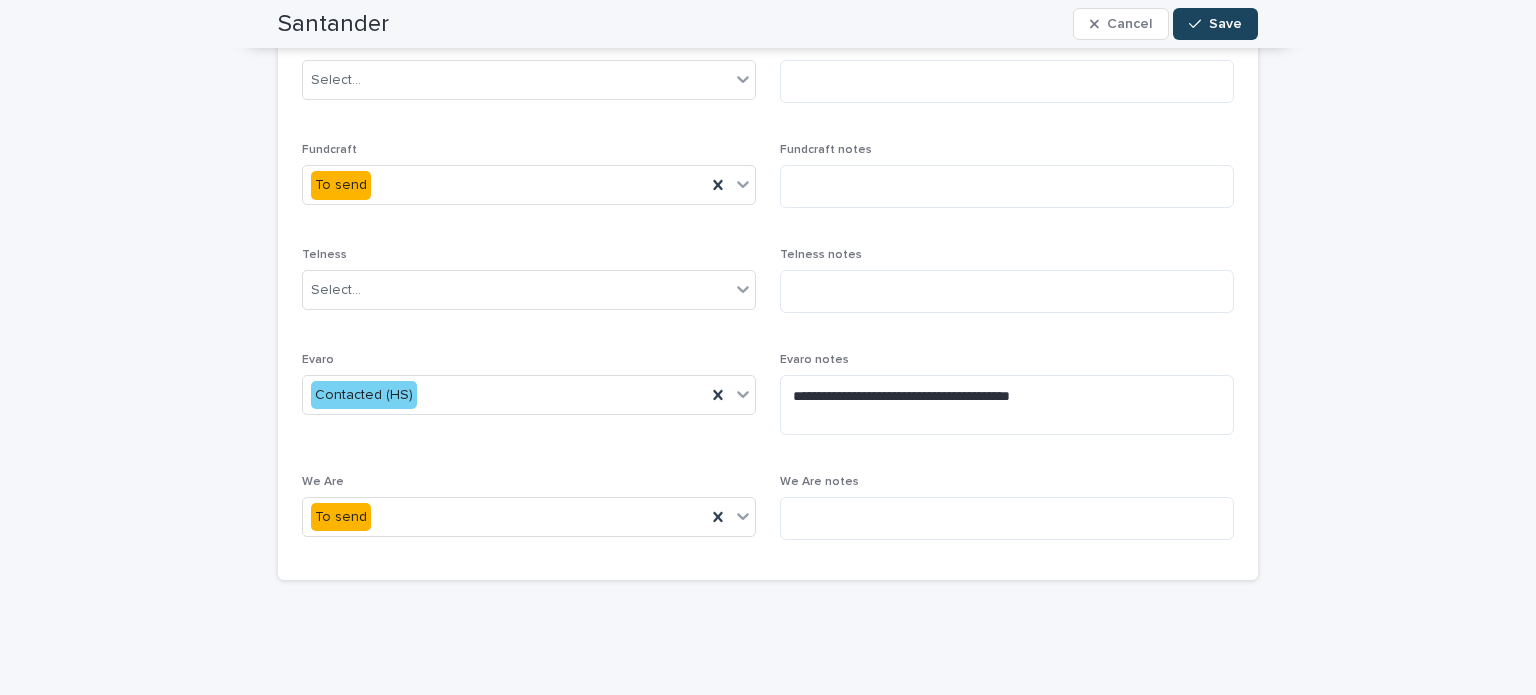 click 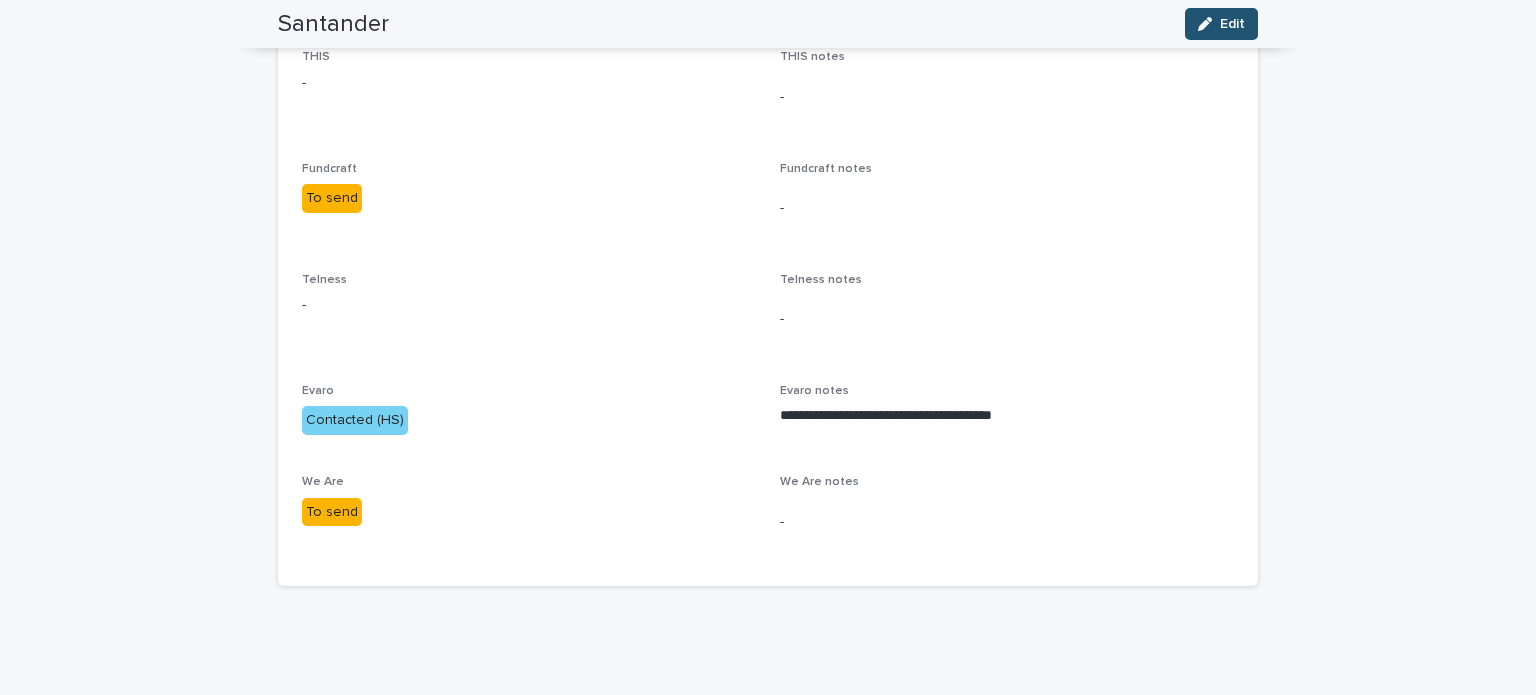 scroll, scrollTop: 0, scrollLeft: 0, axis: both 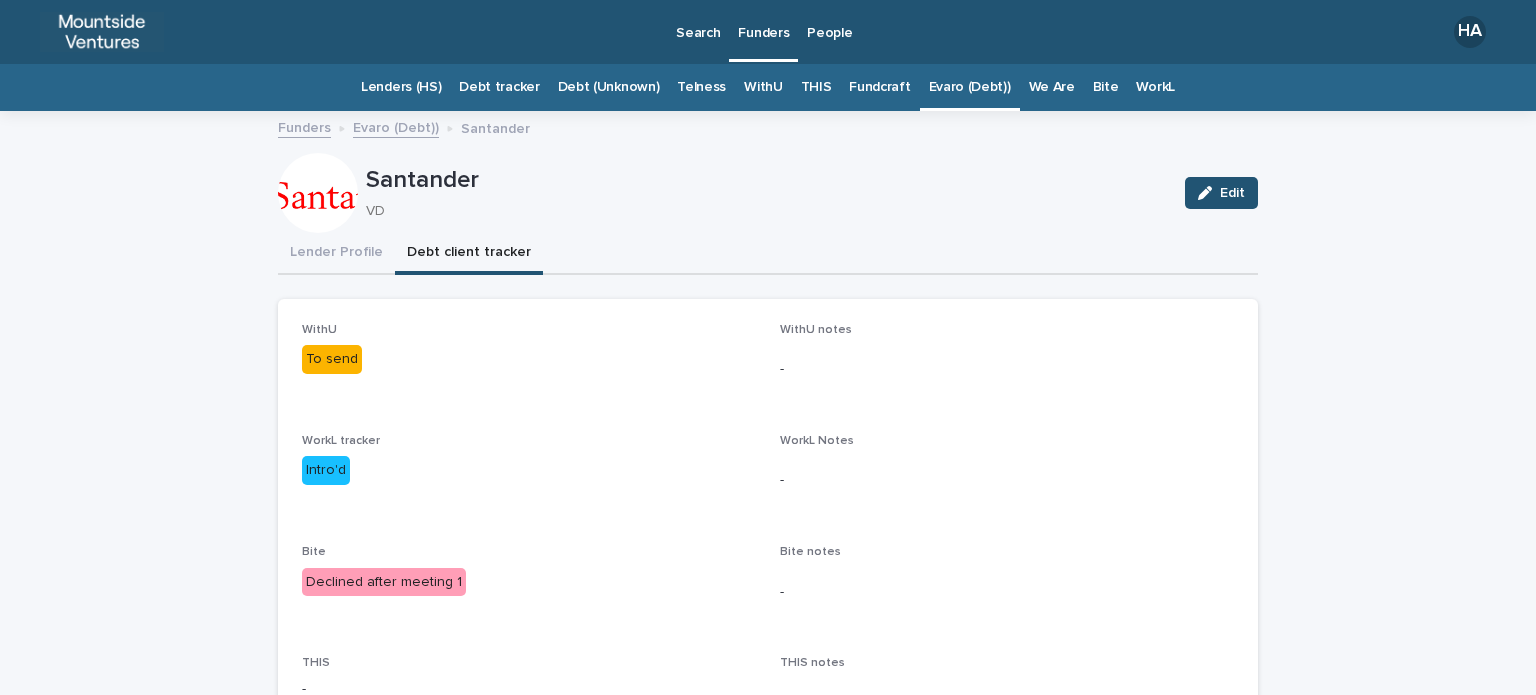 click on "Evaro (Debt))" at bounding box center (970, 87) 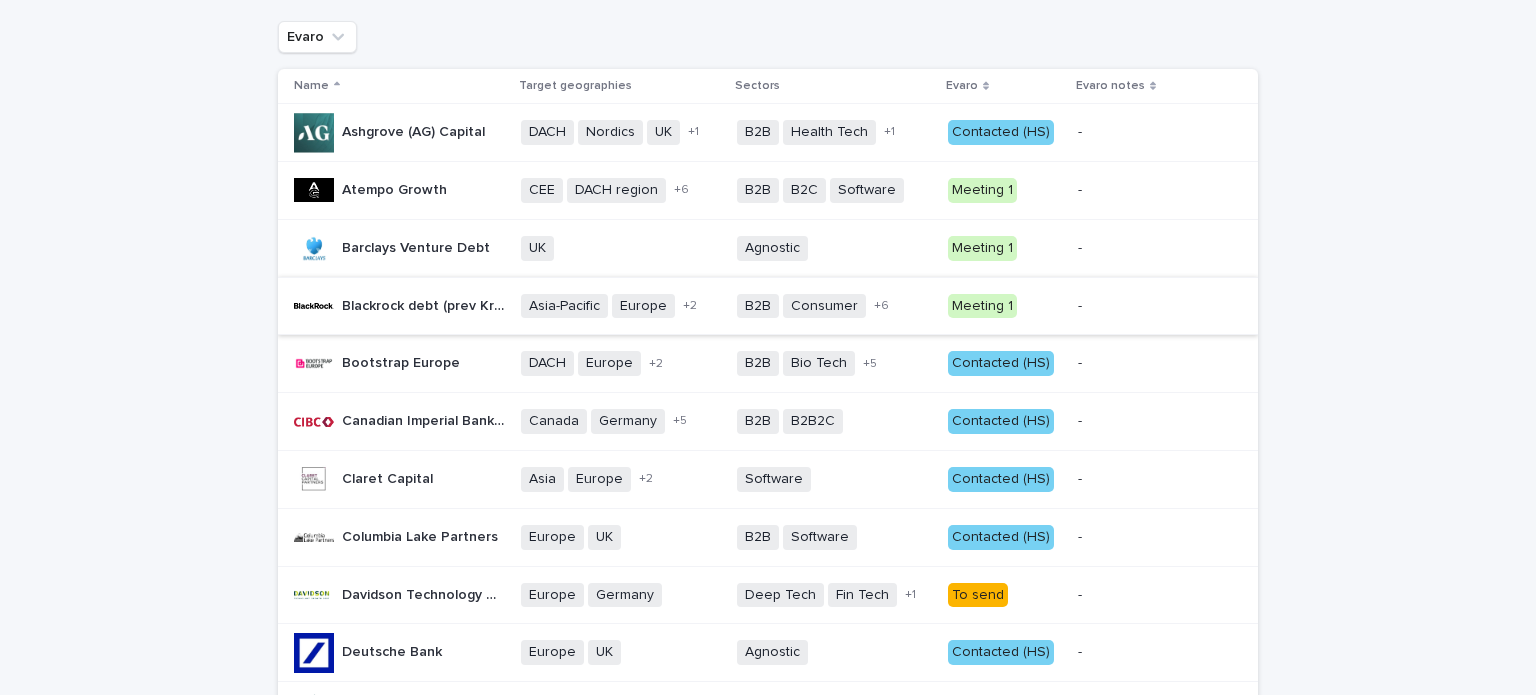scroll, scrollTop: 0, scrollLeft: 0, axis: both 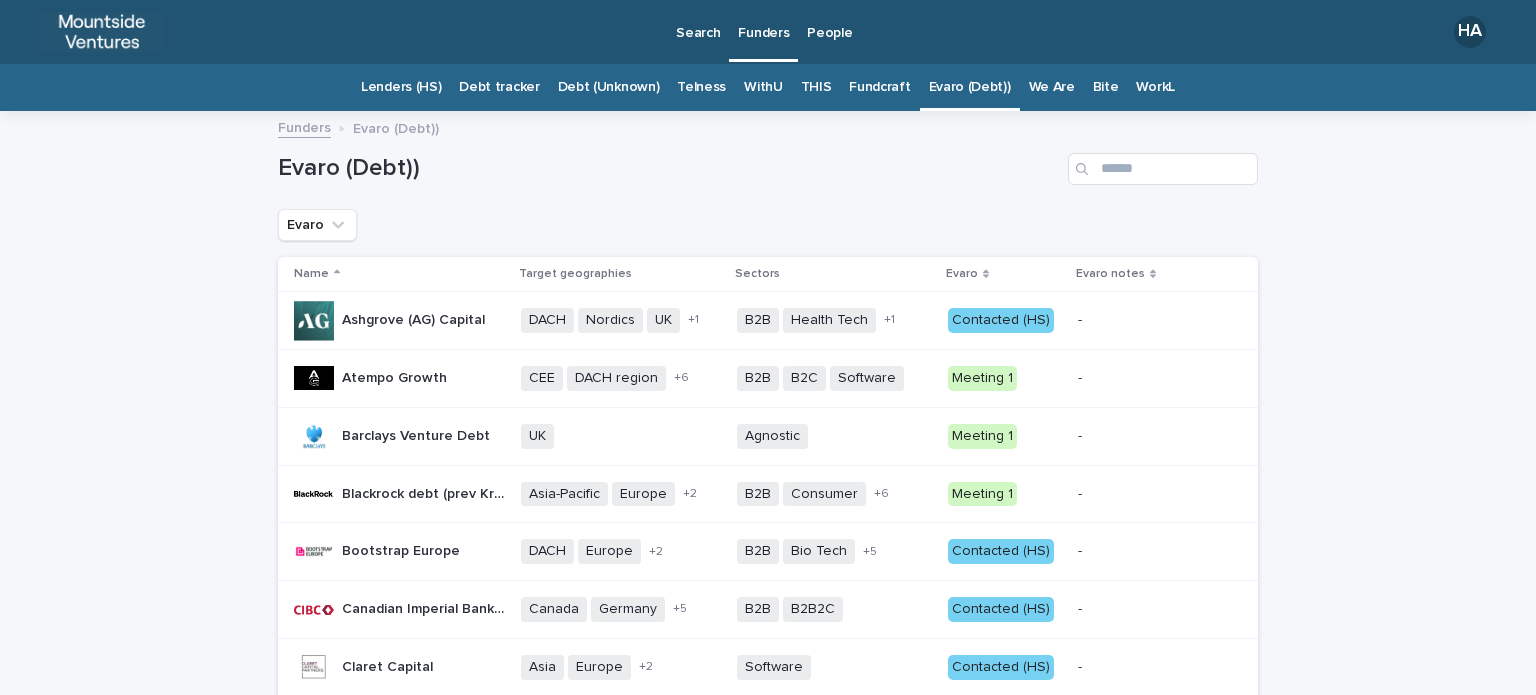 click on "Fundcraft" at bounding box center (879, 87) 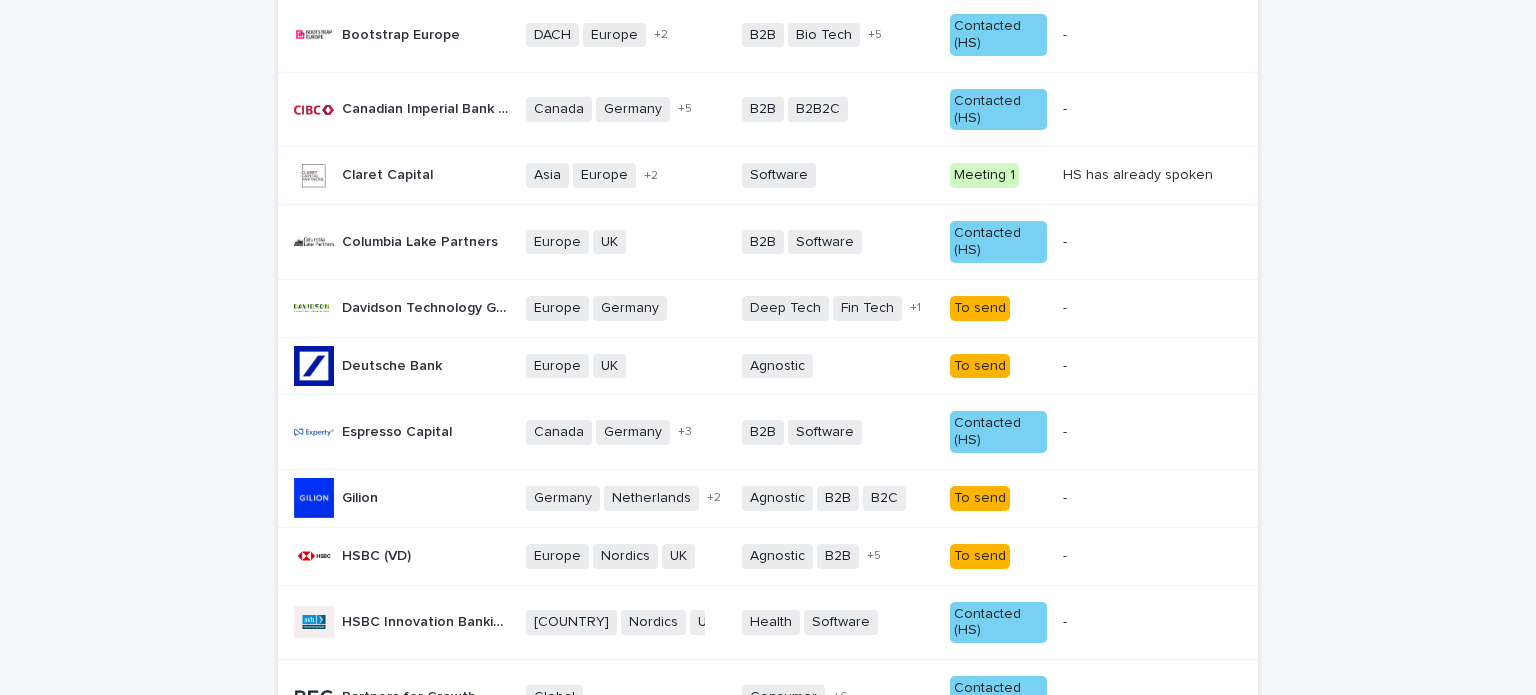 scroll, scrollTop: 543, scrollLeft: 0, axis: vertical 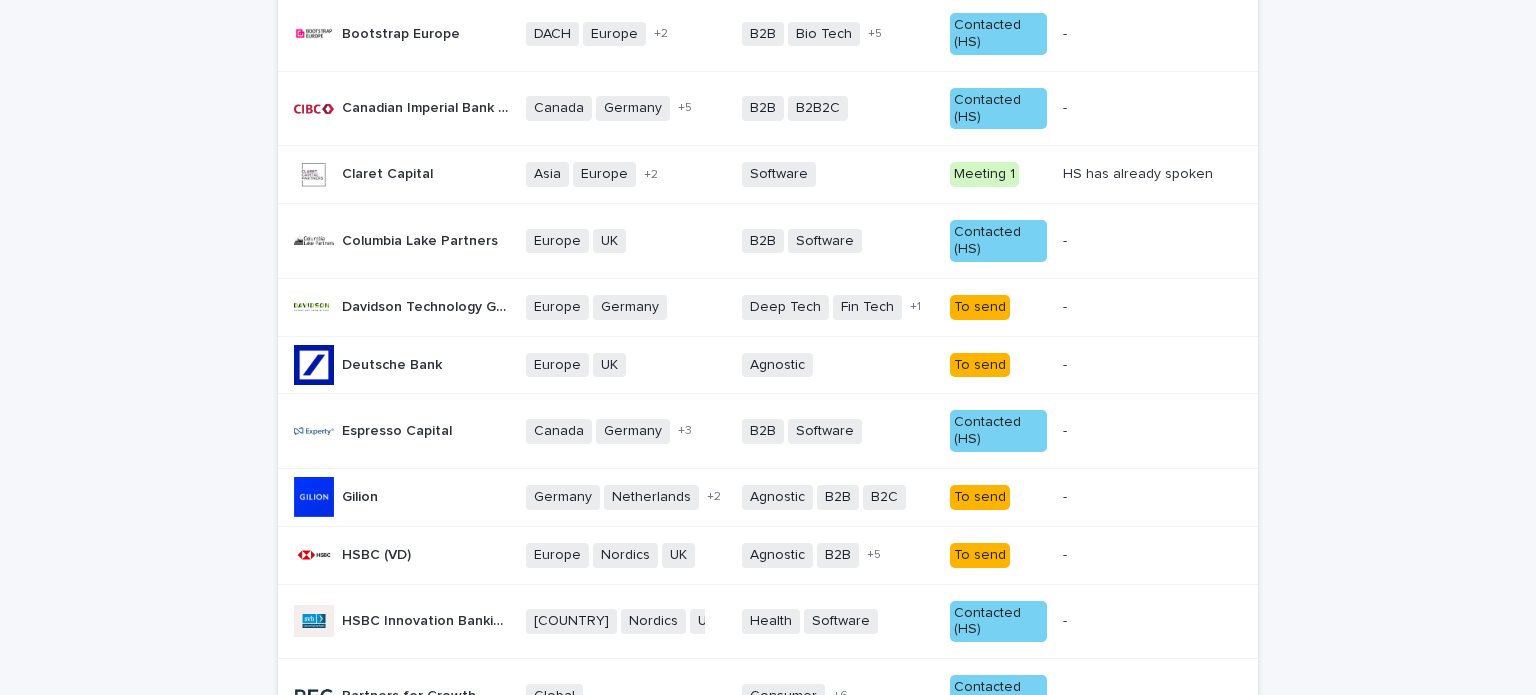 click on "To send" at bounding box center (998, 365) 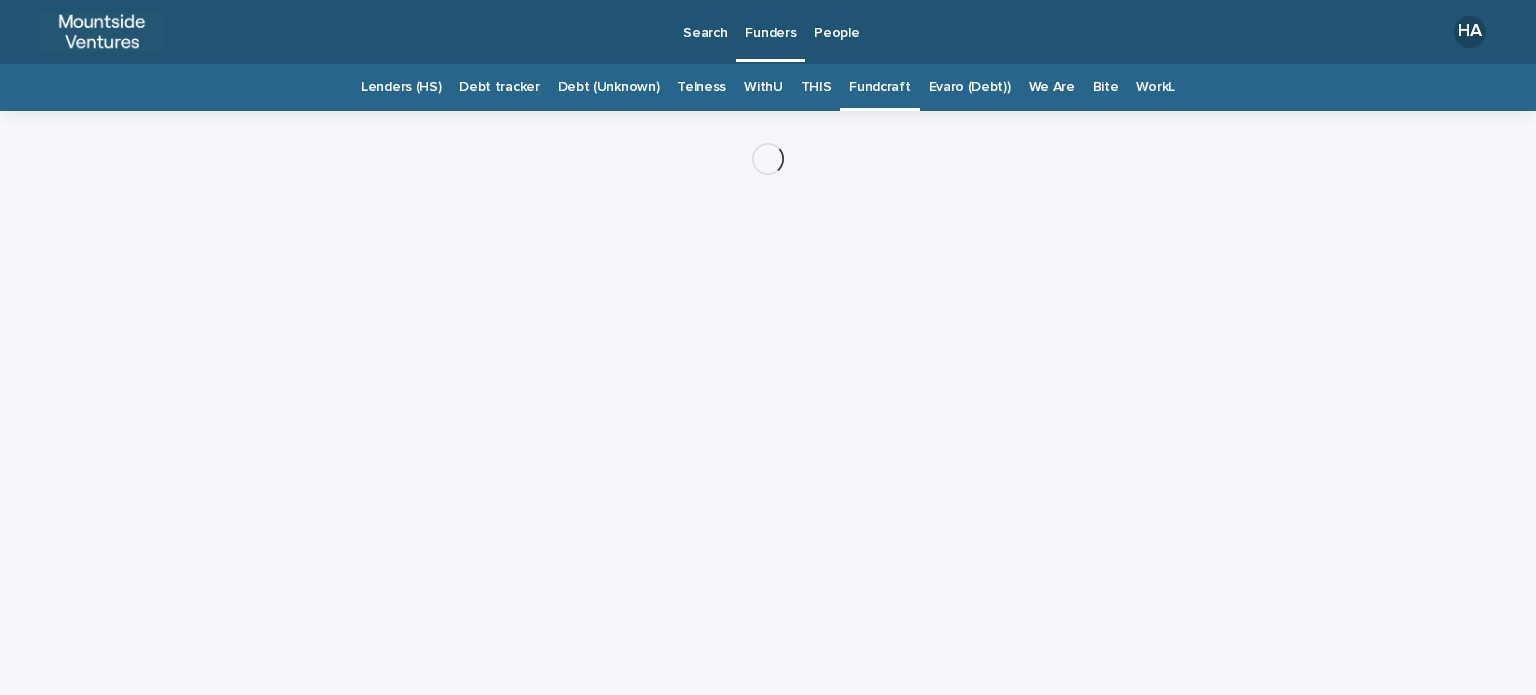 scroll, scrollTop: 0, scrollLeft: 0, axis: both 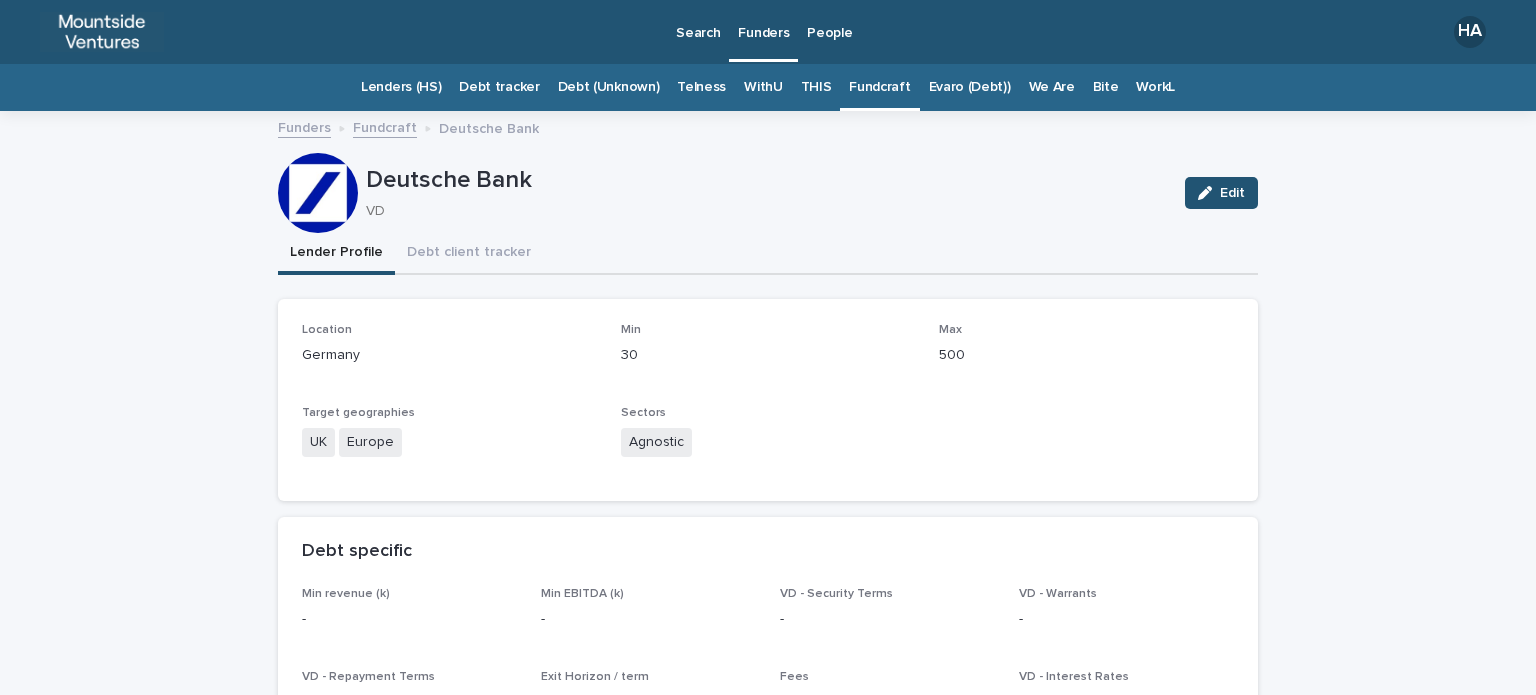 click on "Edit" at bounding box center [1217, 193] 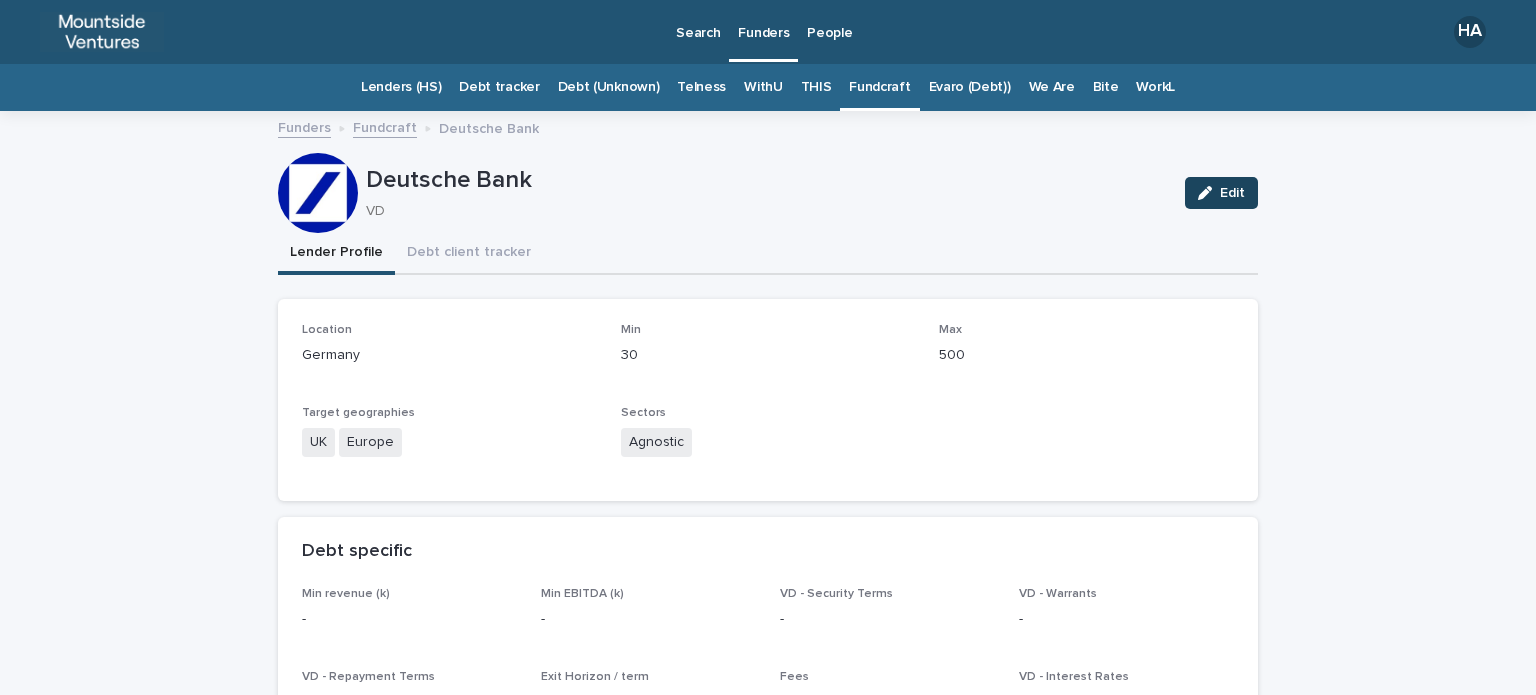 click 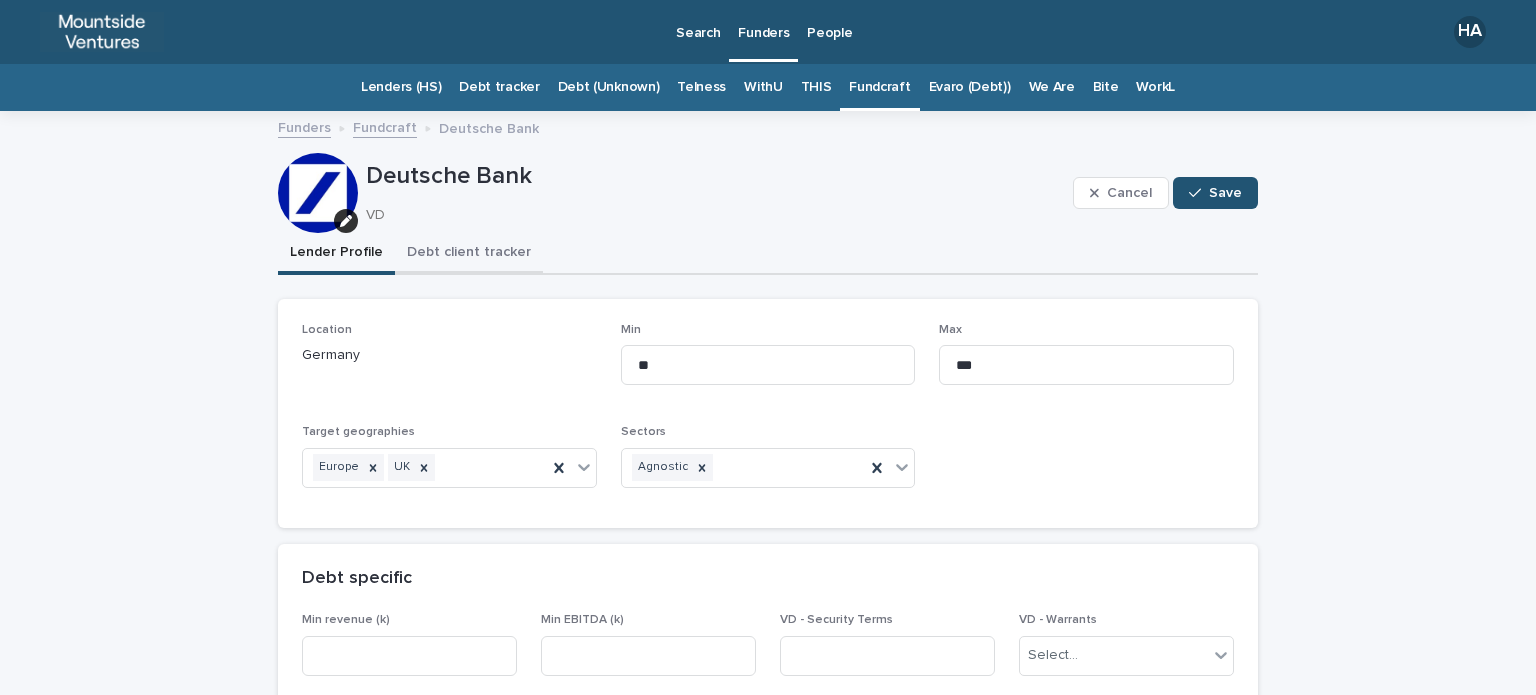 click on "Debt client tracker" at bounding box center [469, 254] 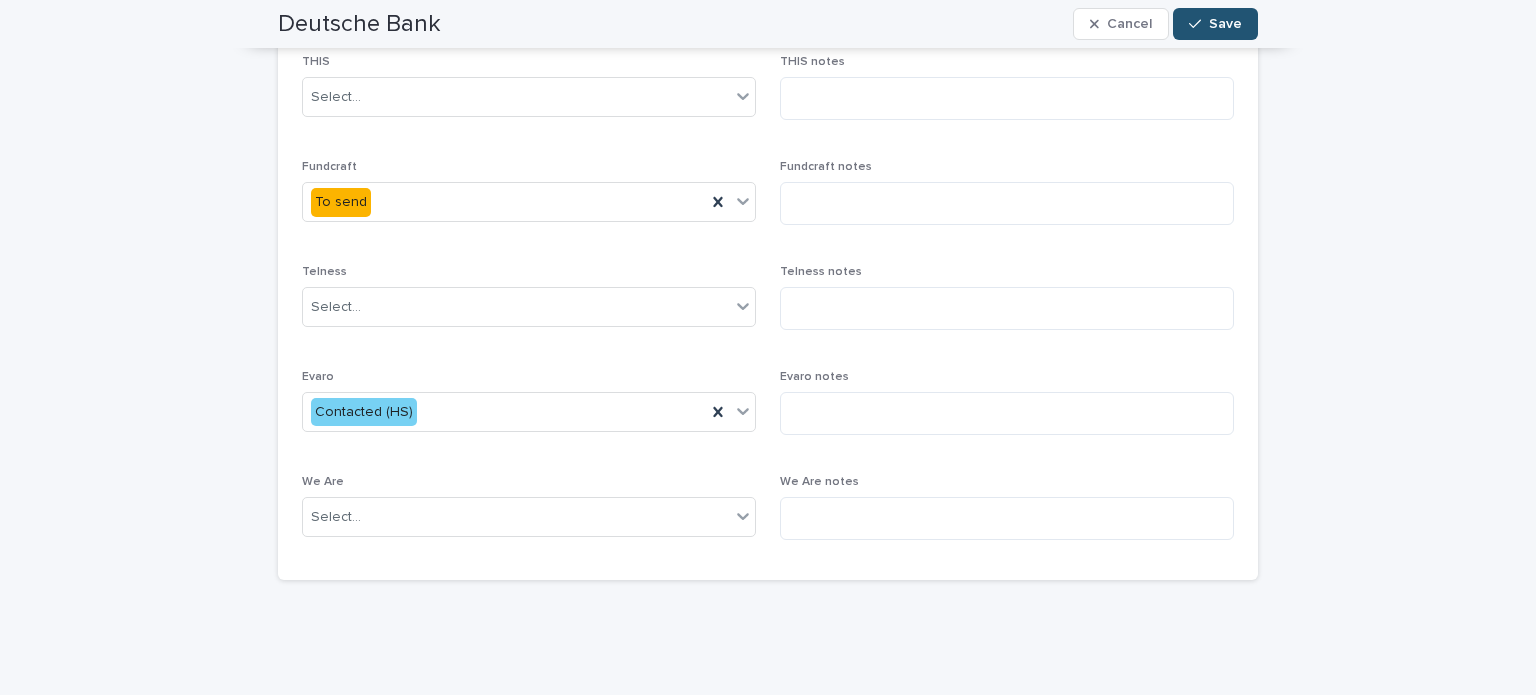 scroll, scrollTop: 582, scrollLeft: 0, axis: vertical 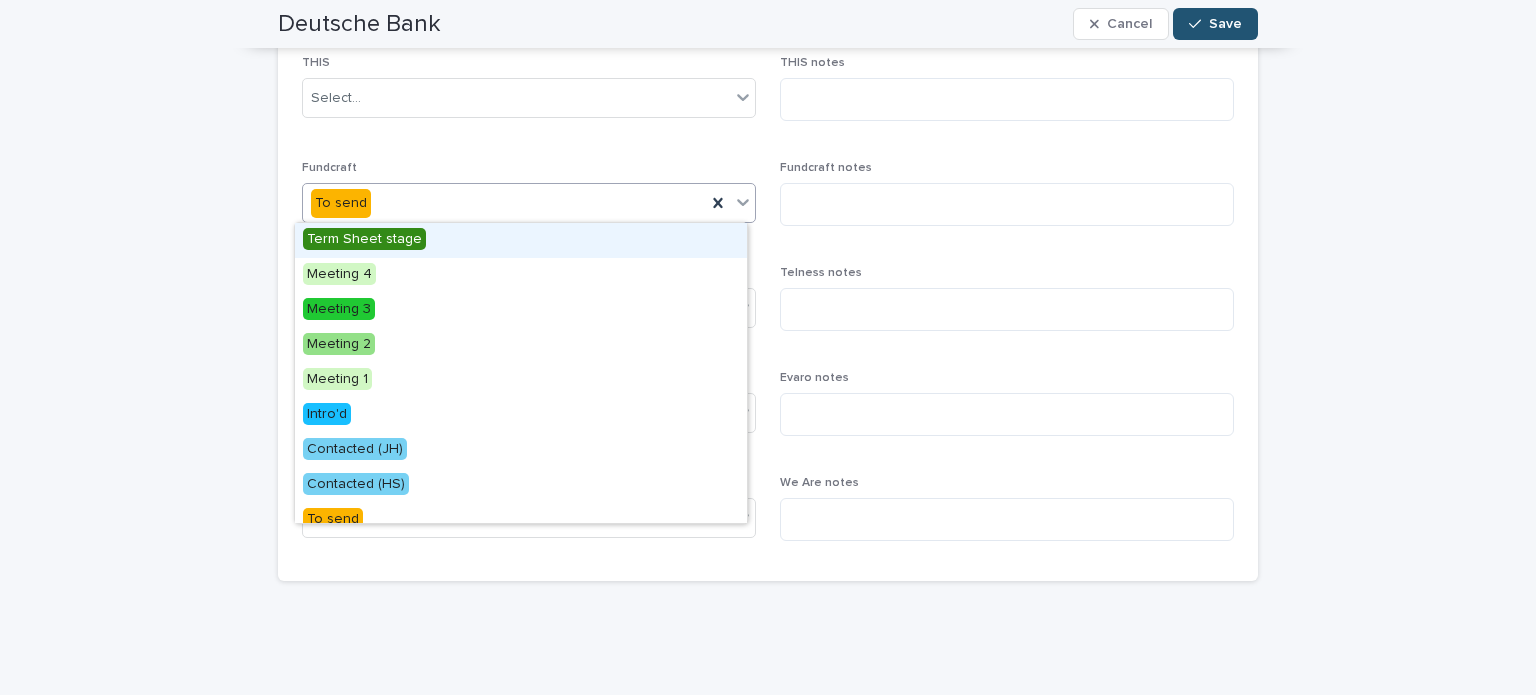 click on "To send" at bounding box center [504, 203] 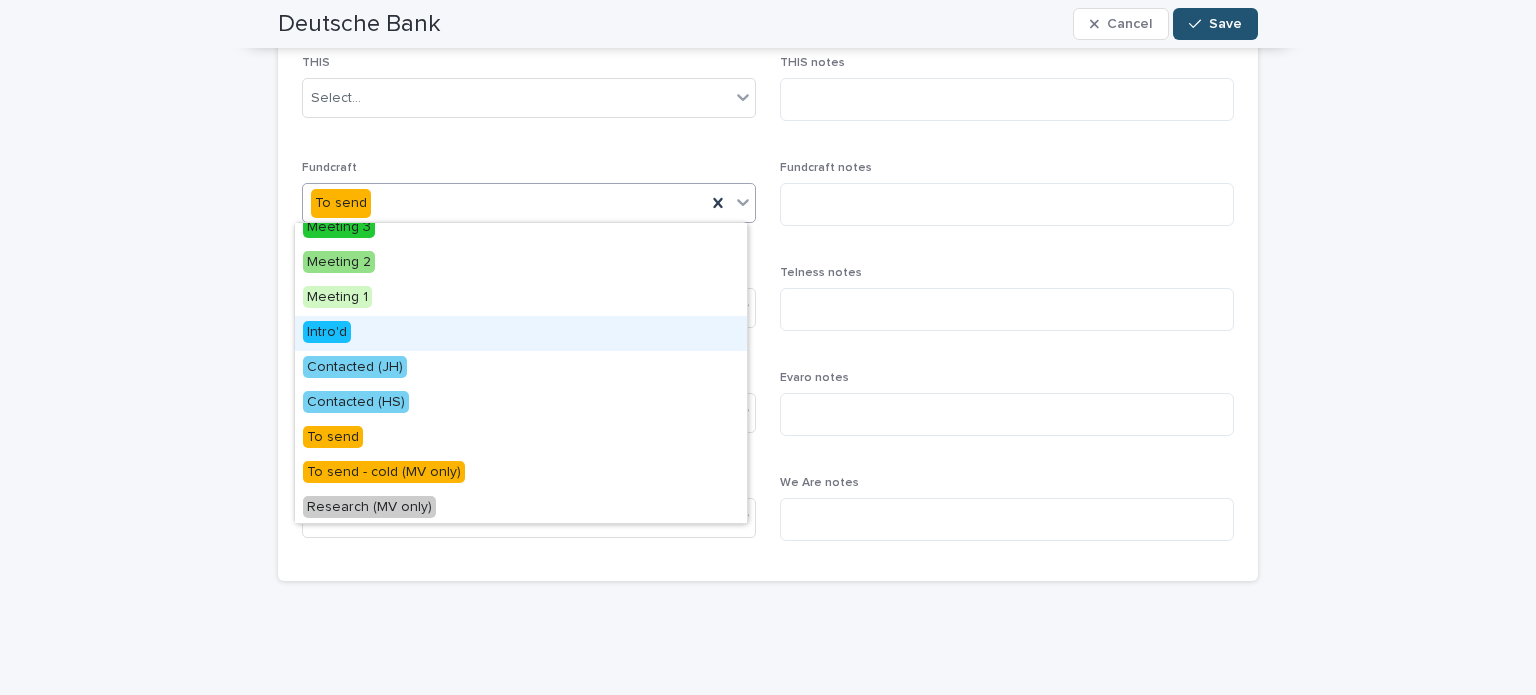 scroll, scrollTop: 86, scrollLeft: 0, axis: vertical 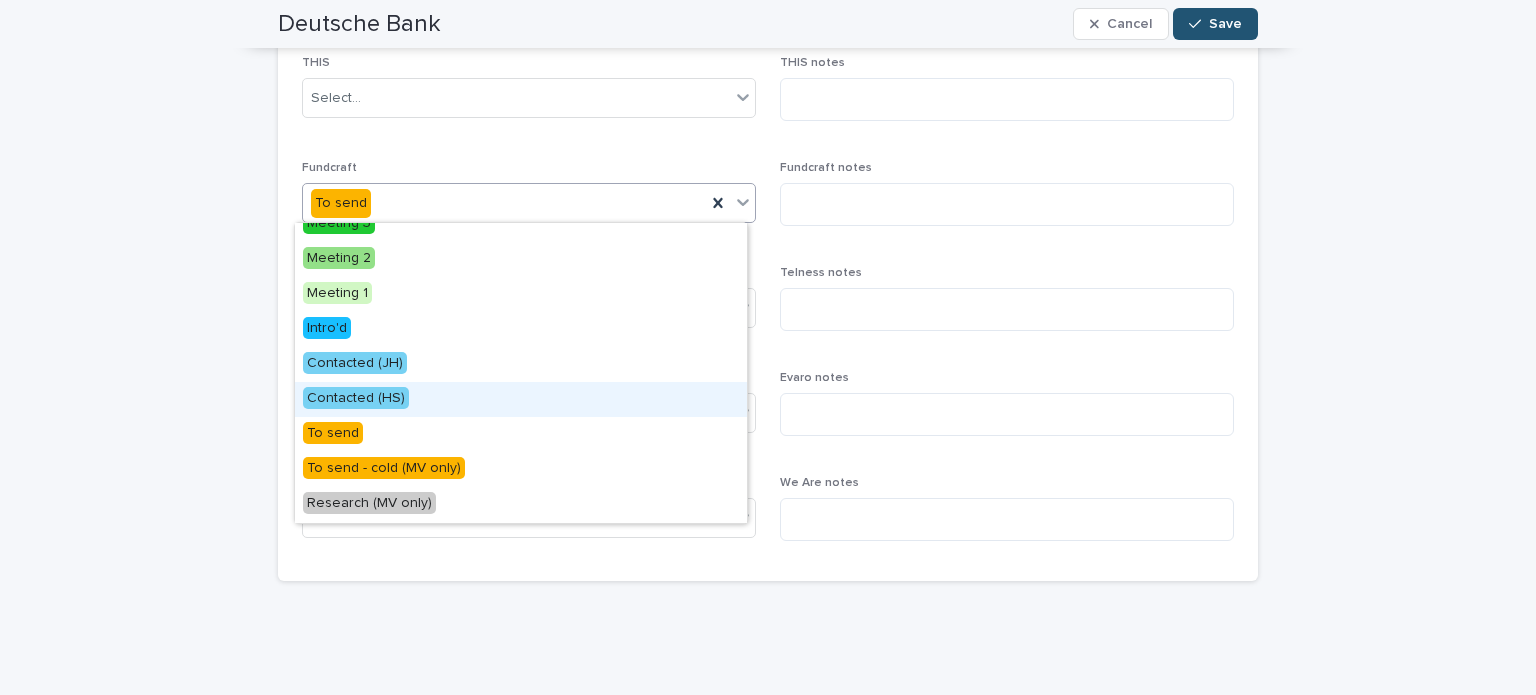 click on "Contacted (HS)" at bounding box center (521, 399) 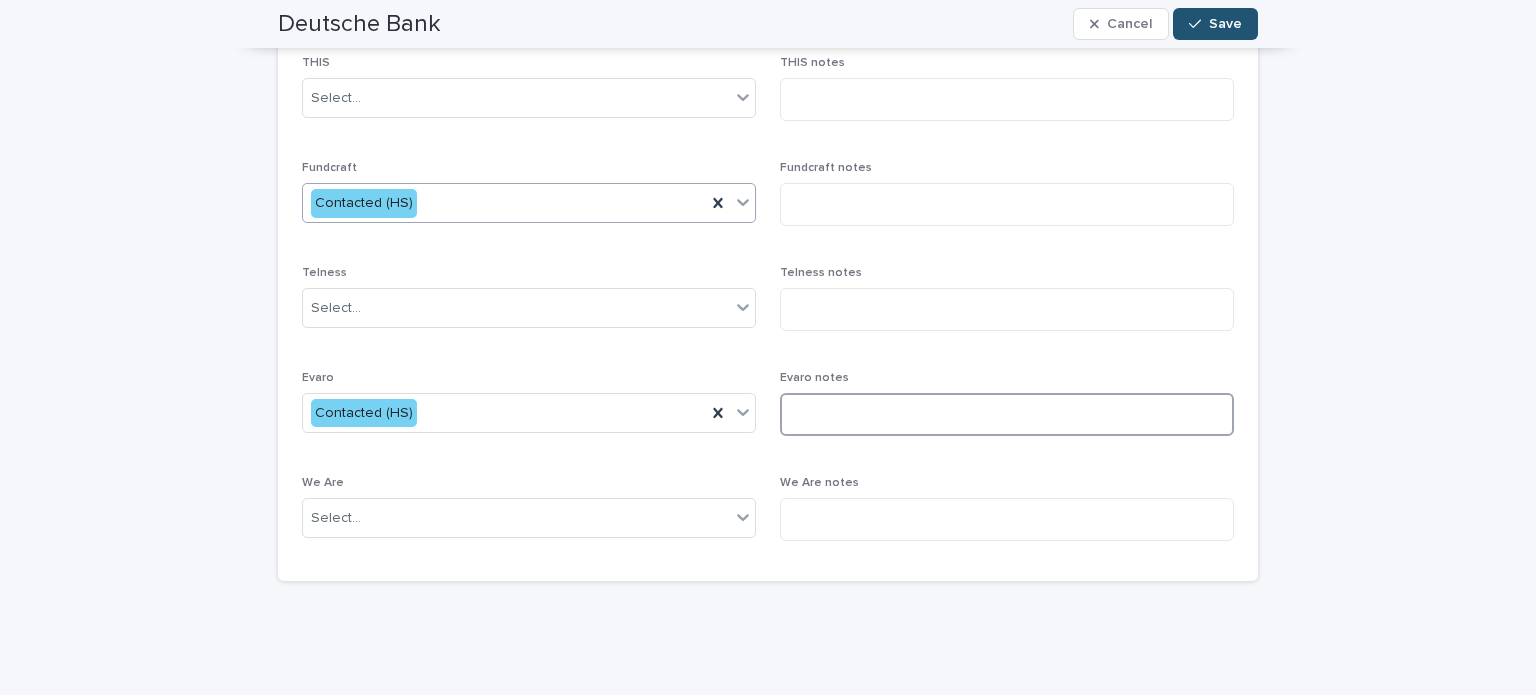 click at bounding box center (1007, 414) 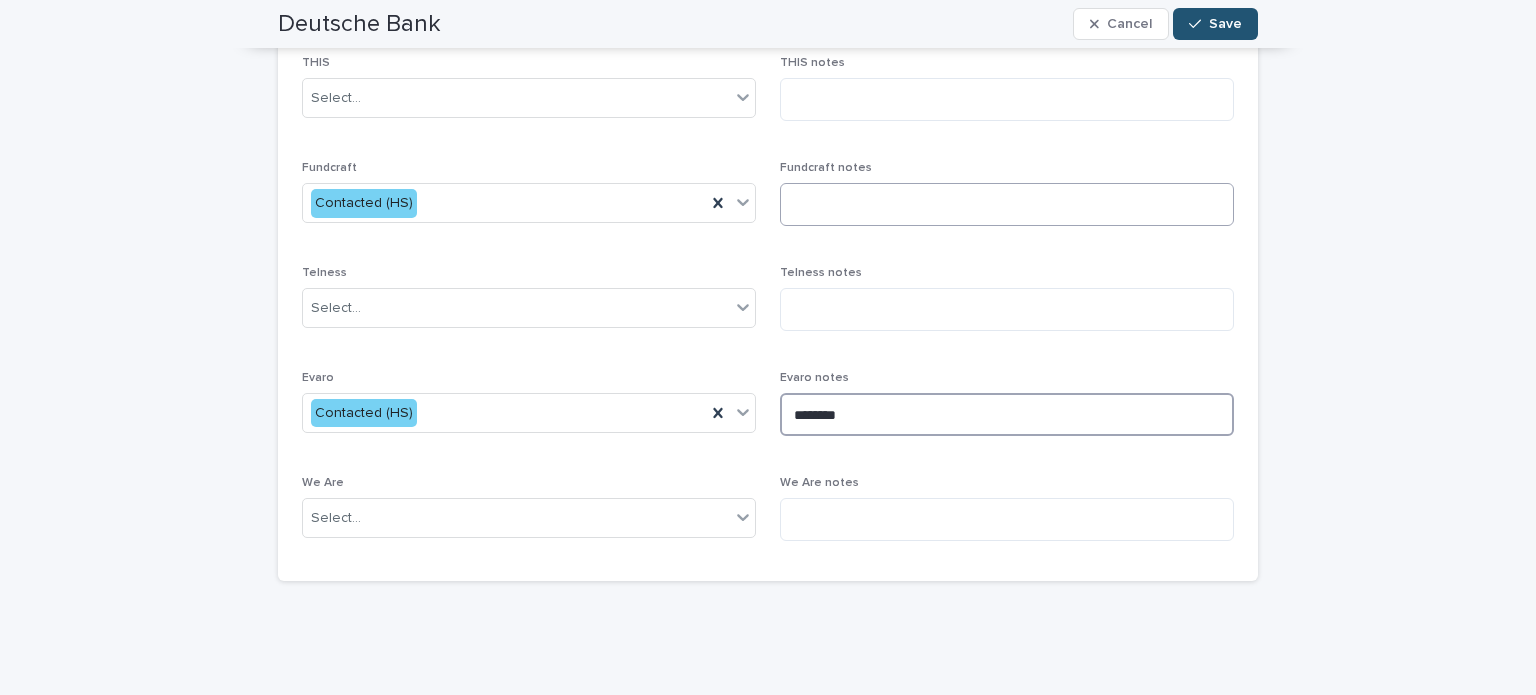 type on "********" 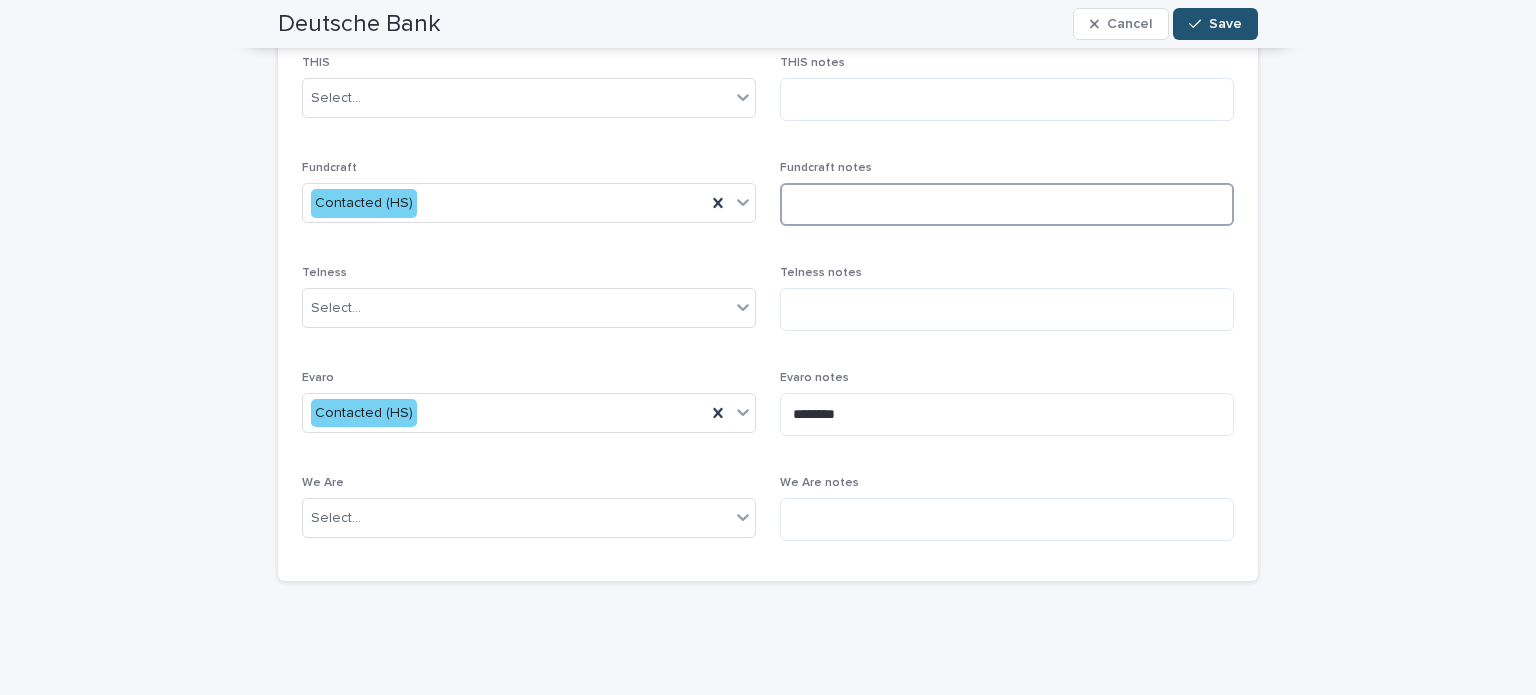 click at bounding box center [1007, 204] 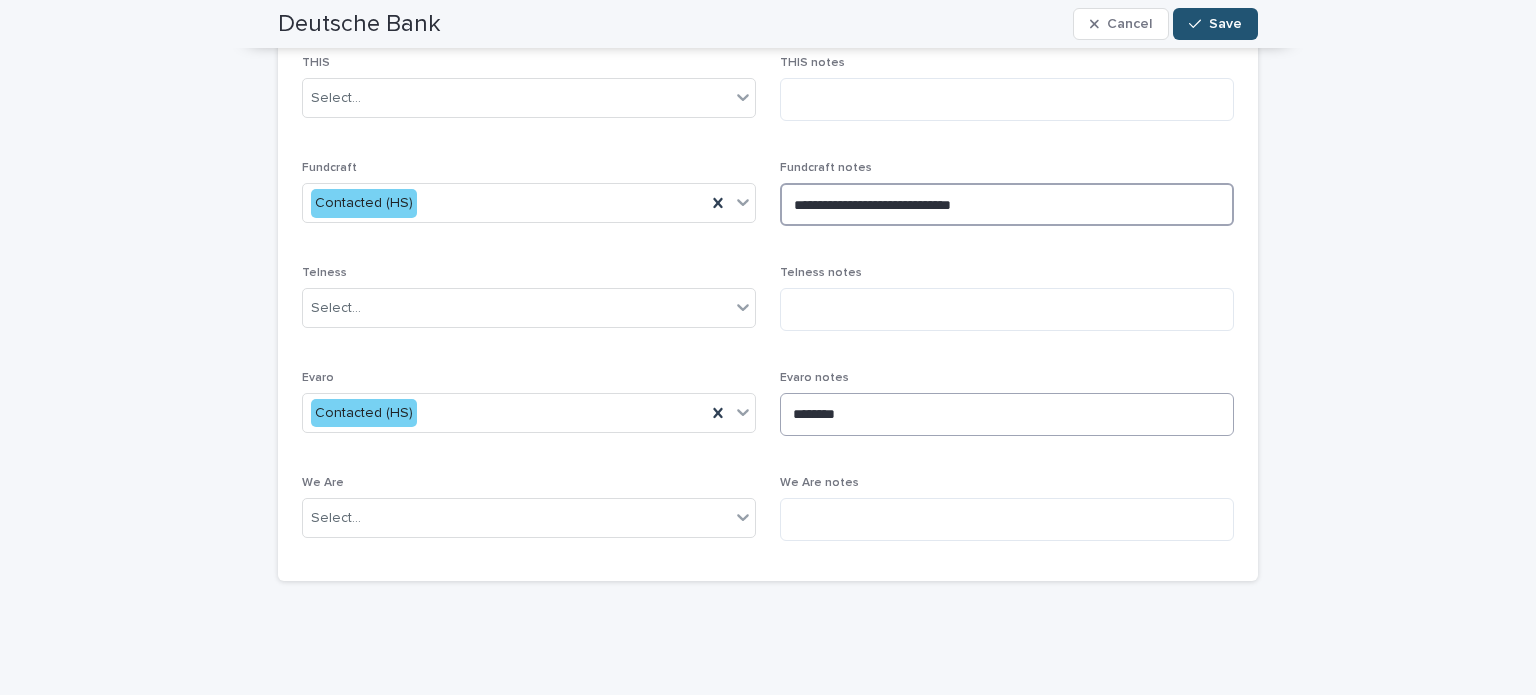 type on "**********" 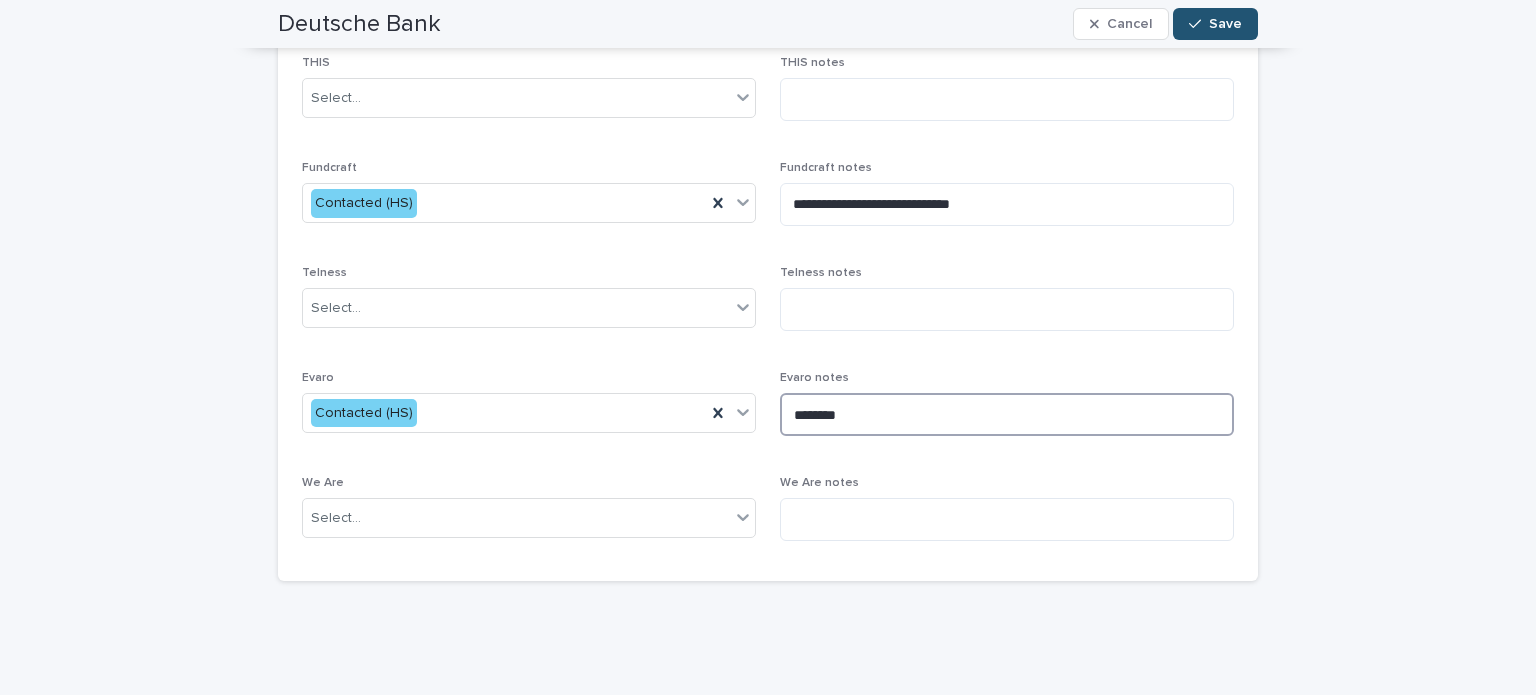 click on "********" at bounding box center (1007, 414) 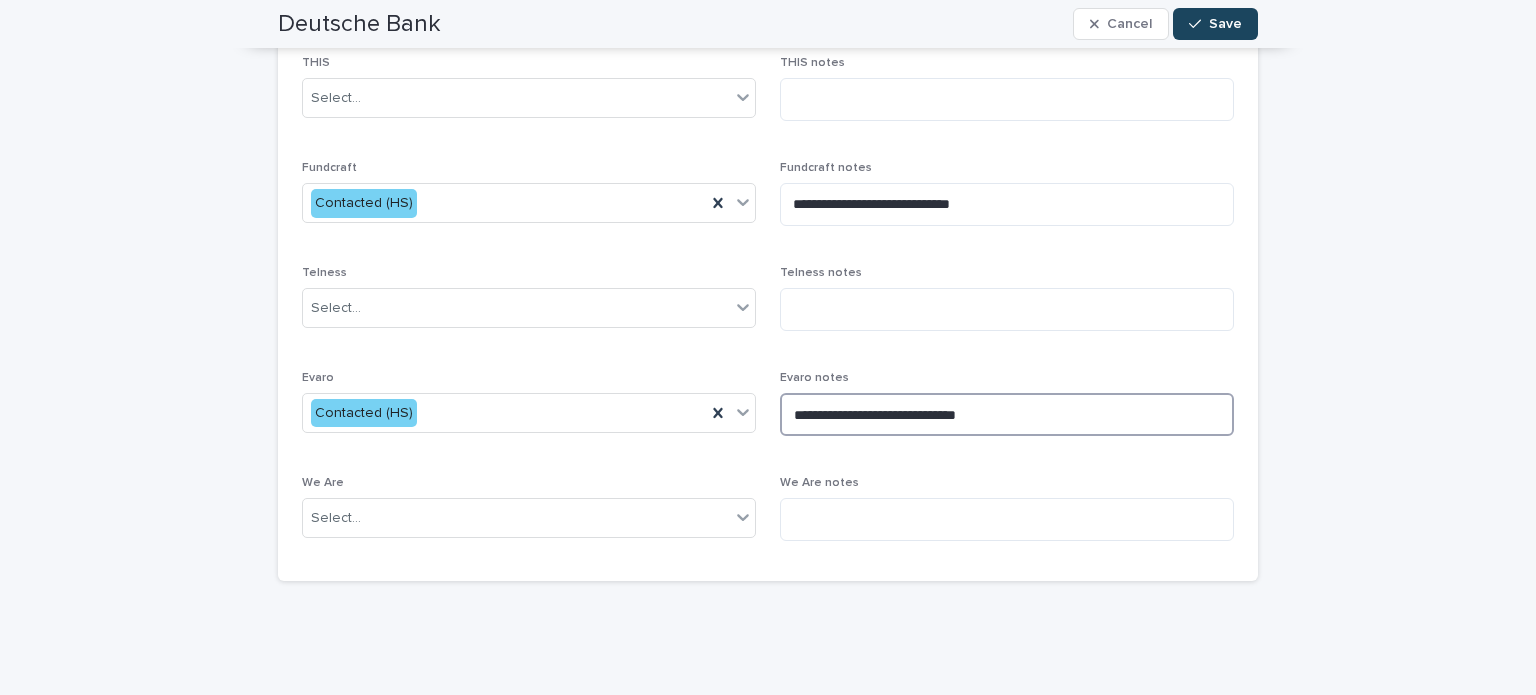 type on "**********" 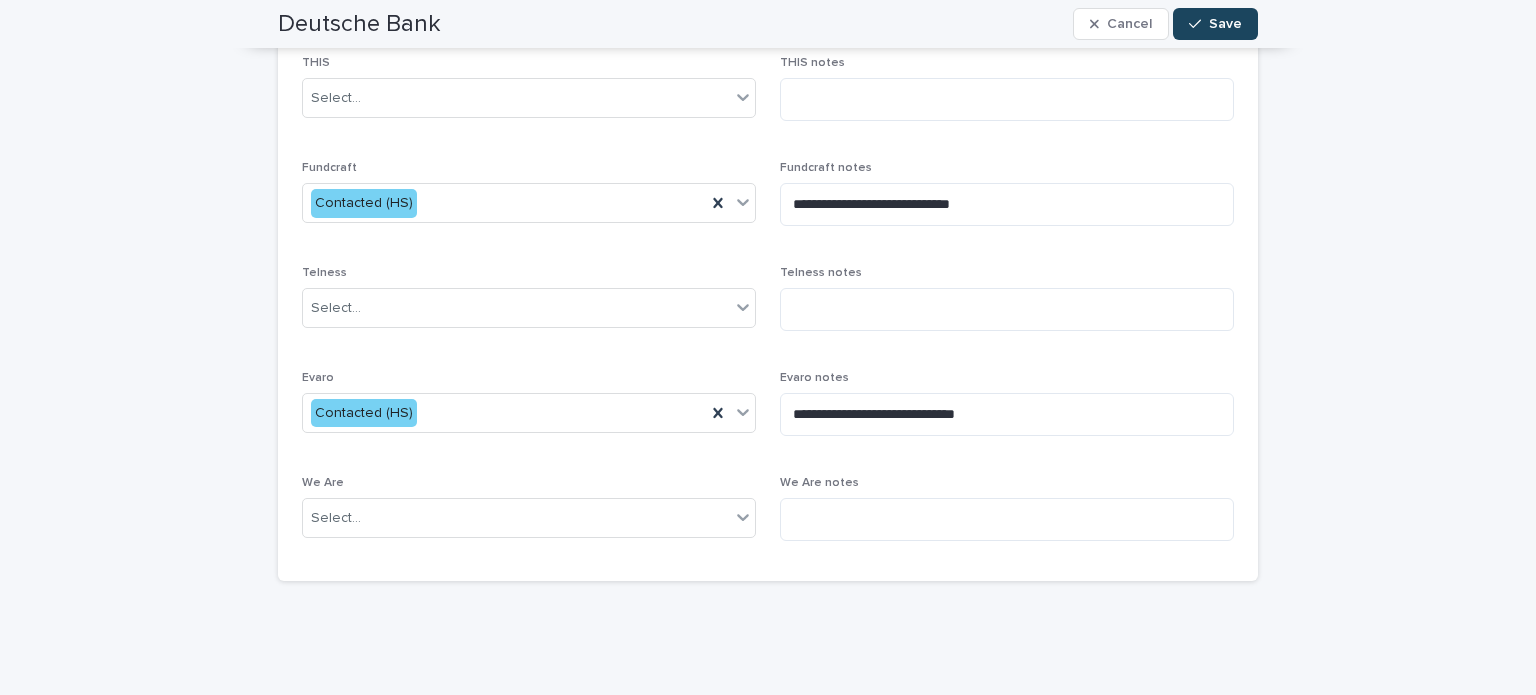 click 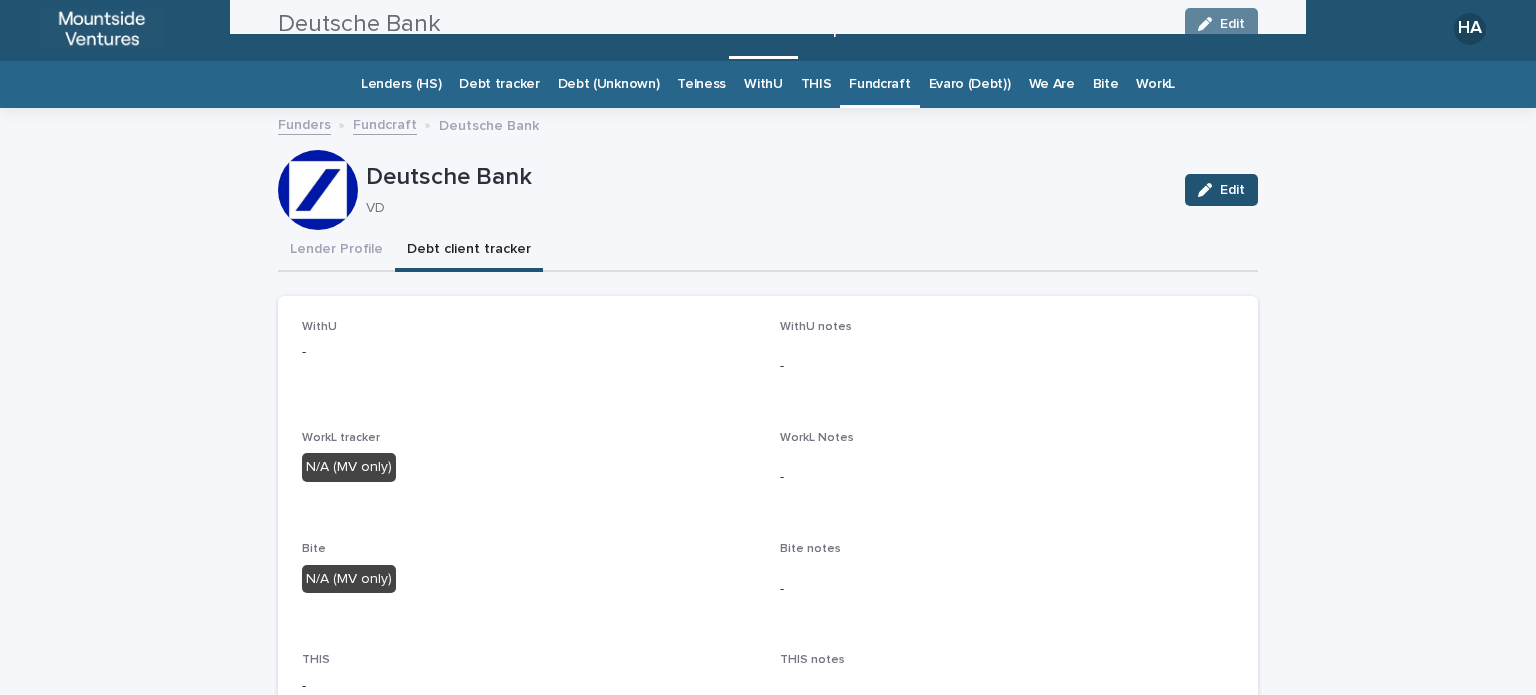 scroll, scrollTop: 0, scrollLeft: 0, axis: both 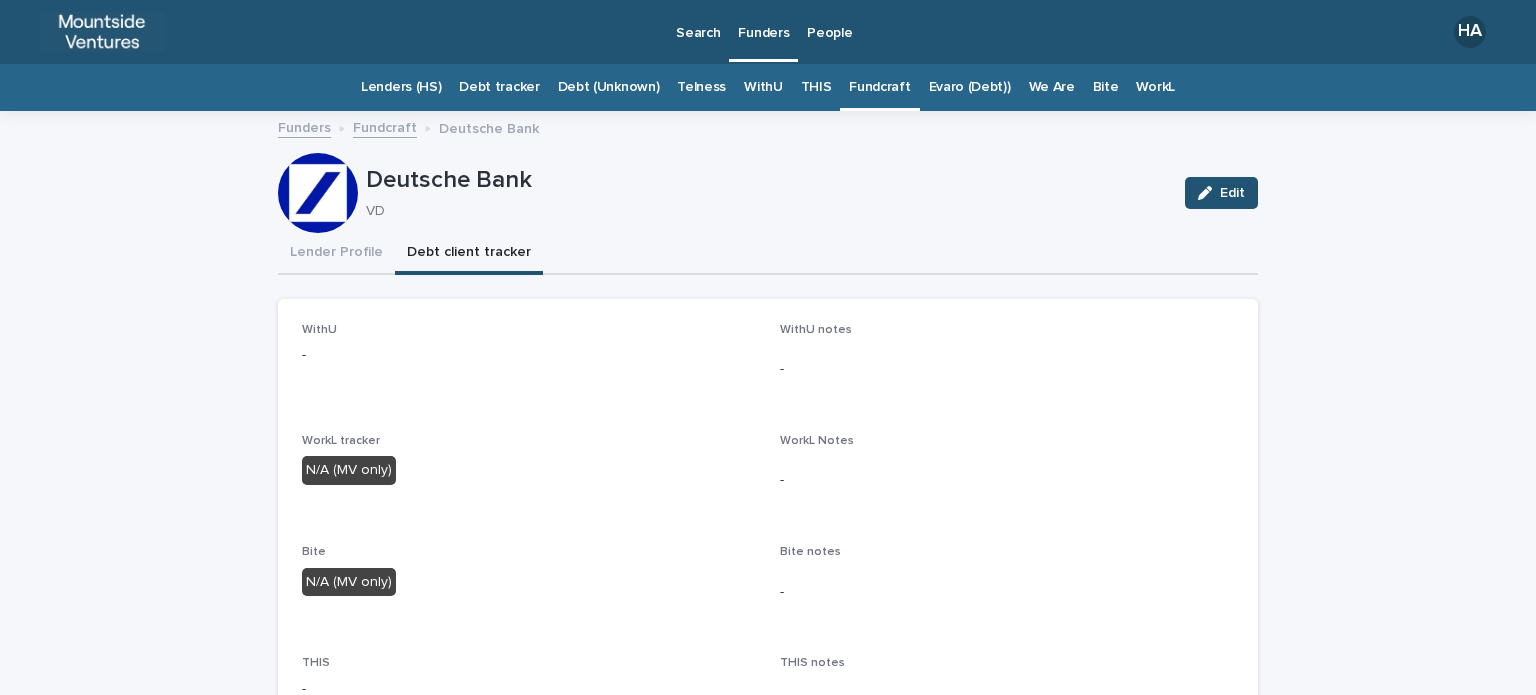 click on "Fundcraft" at bounding box center [879, 87] 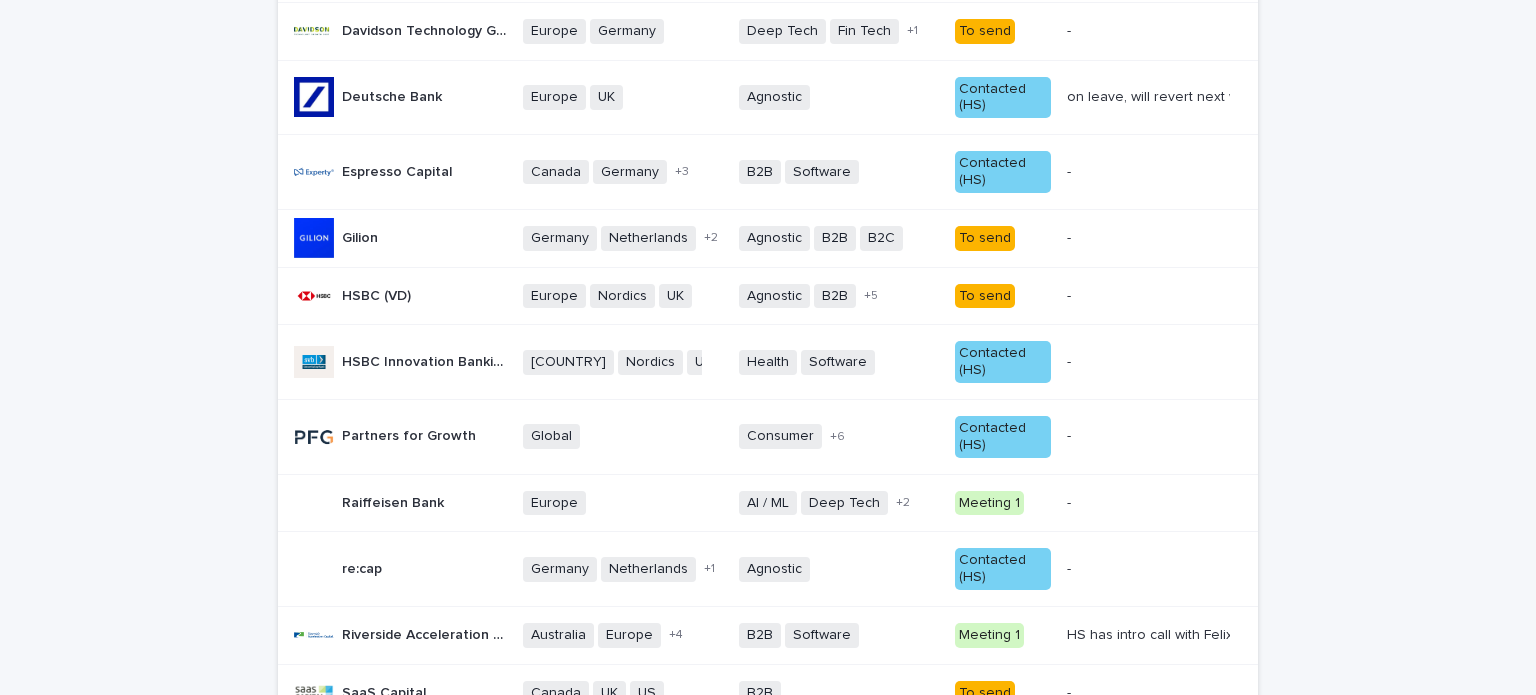 scroll, scrollTop: 816, scrollLeft: 0, axis: vertical 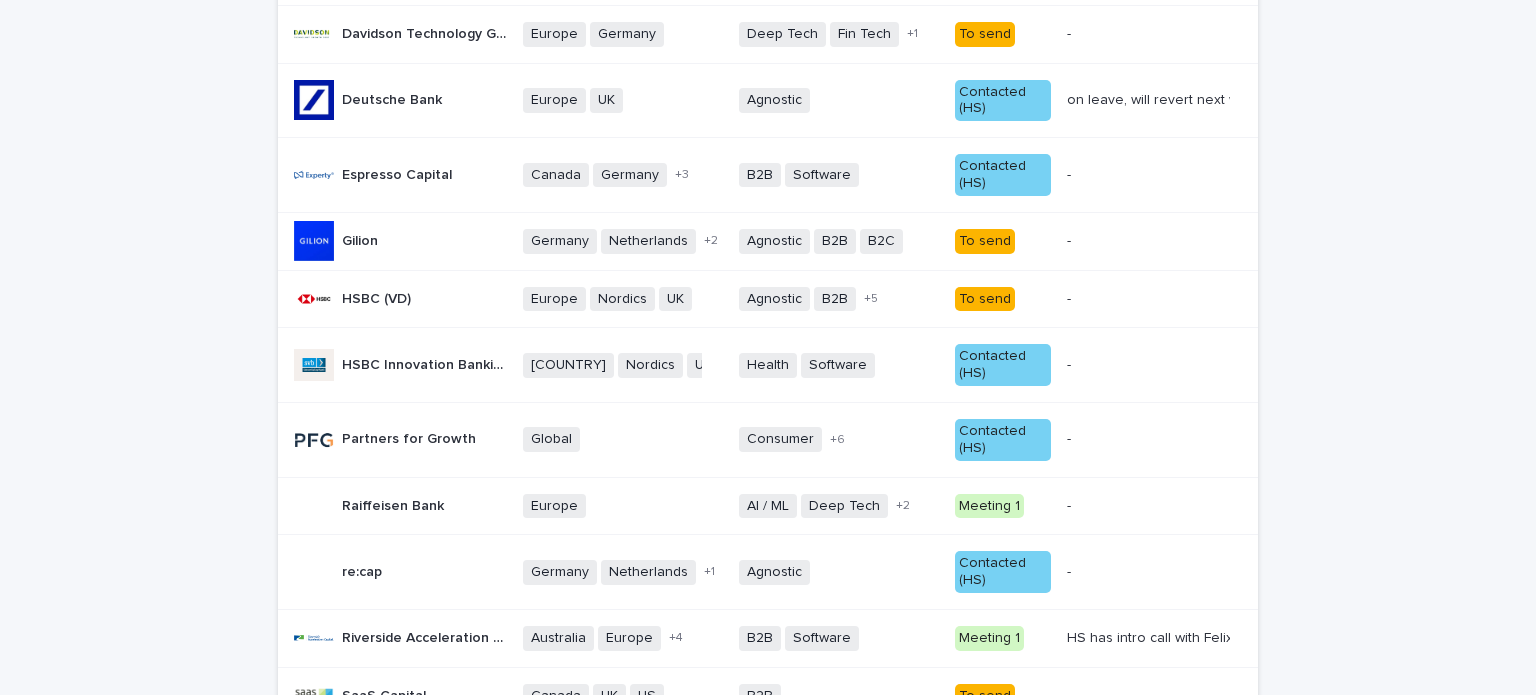 click on "To send" at bounding box center [1003, 239] 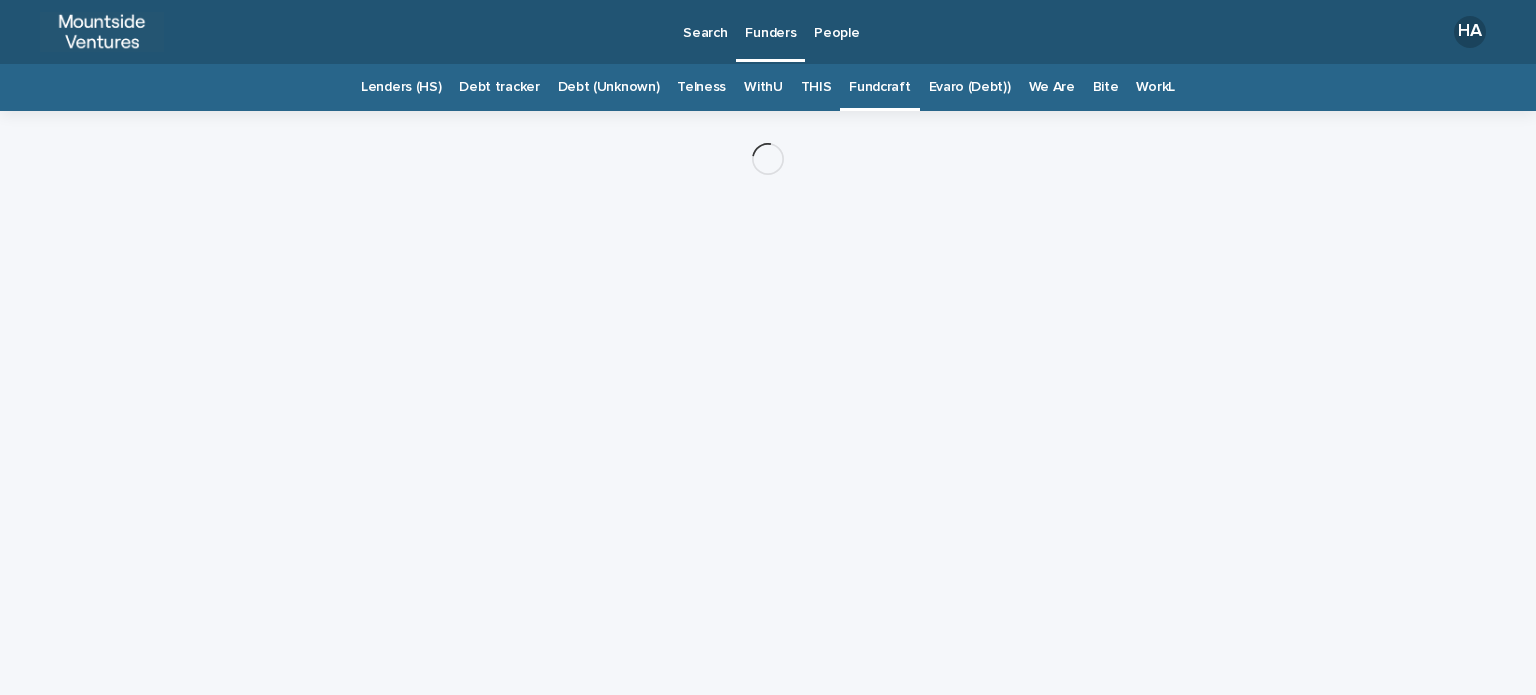 scroll, scrollTop: 0, scrollLeft: 0, axis: both 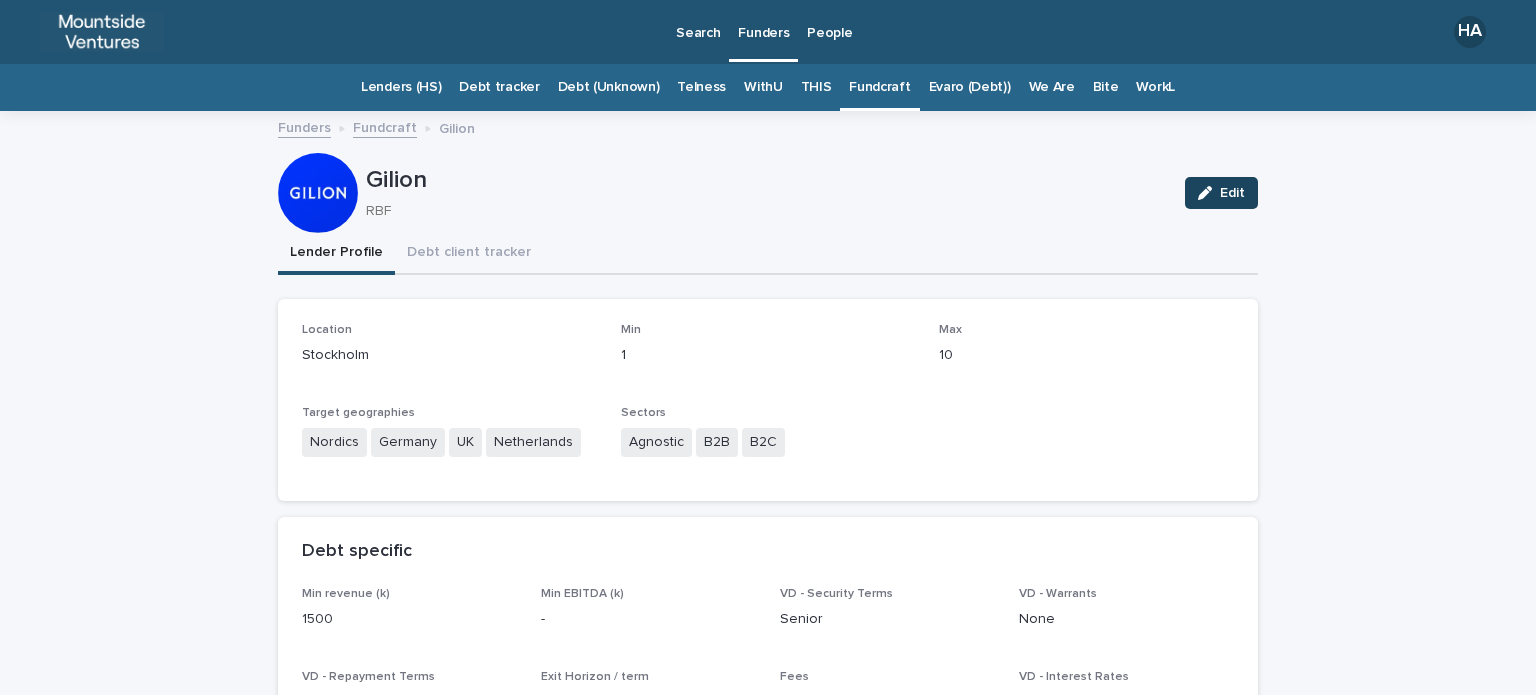 click on "Edit" at bounding box center [1232, 193] 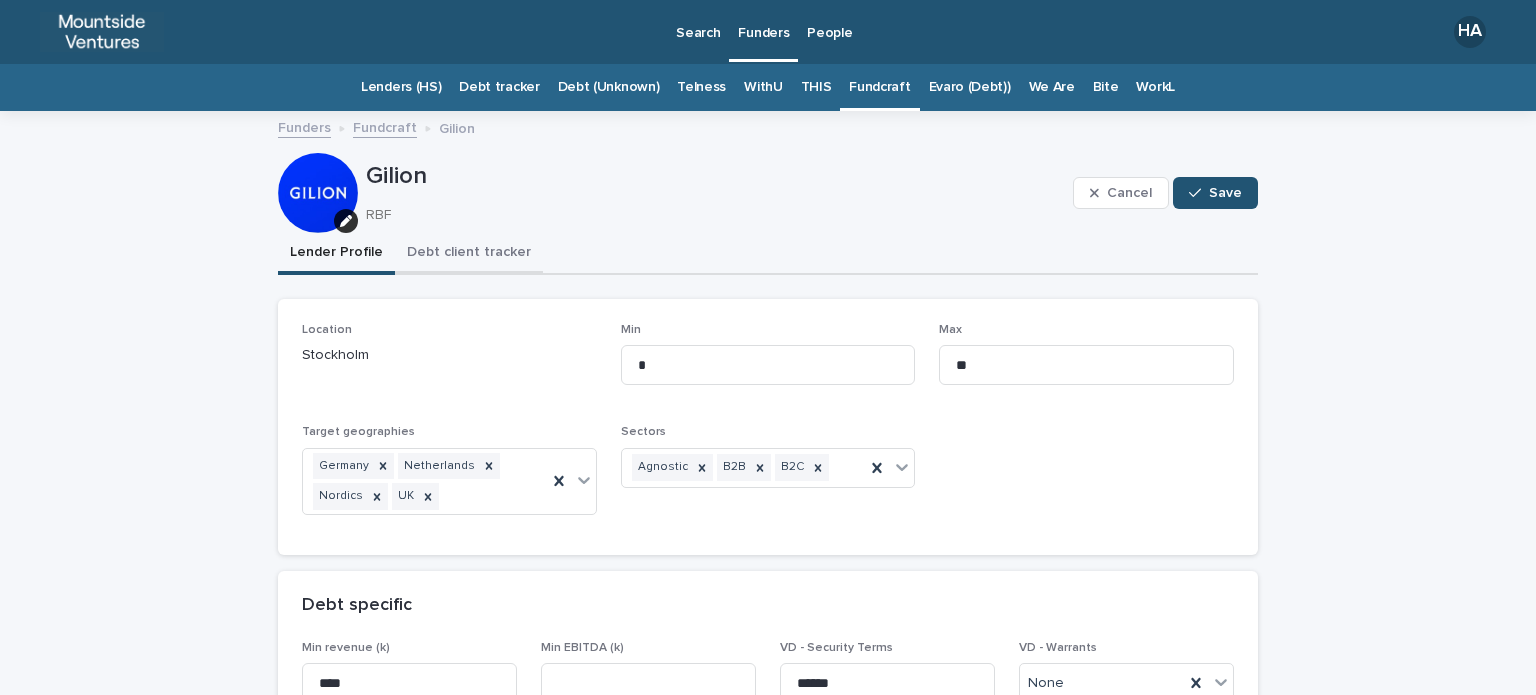 click on "Debt client tracker" at bounding box center [469, 254] 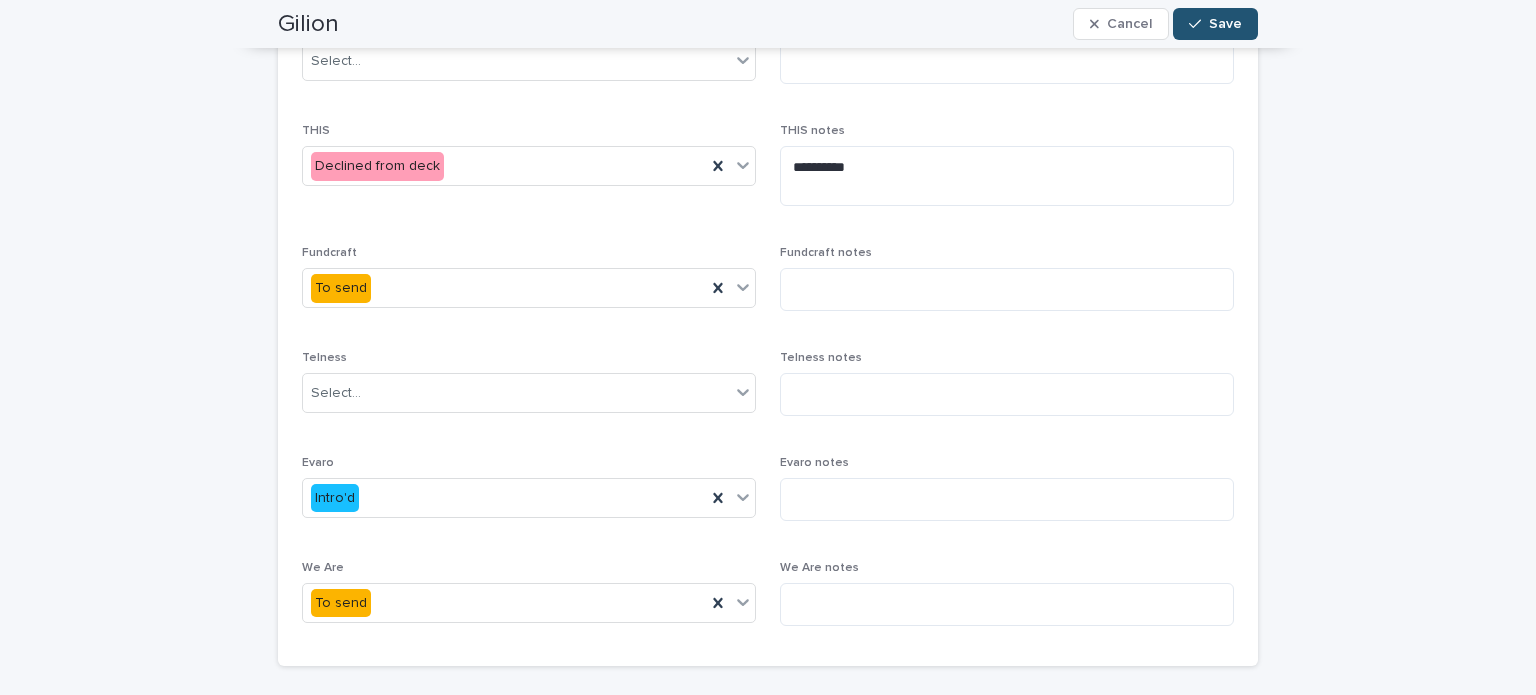 scroll, scrollTop: 616, scrollLeft: 0, axis: vertical 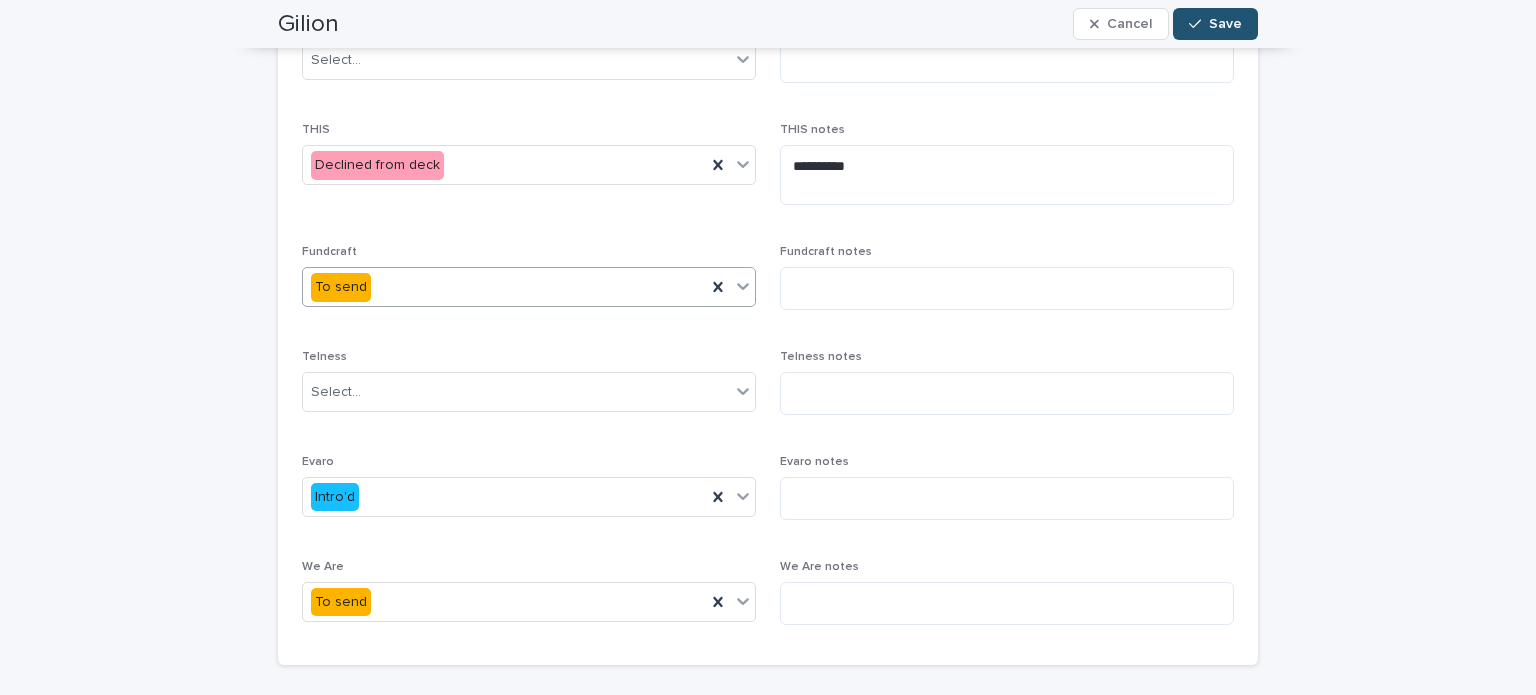 click on "To send" at bounding box center (504, 287) 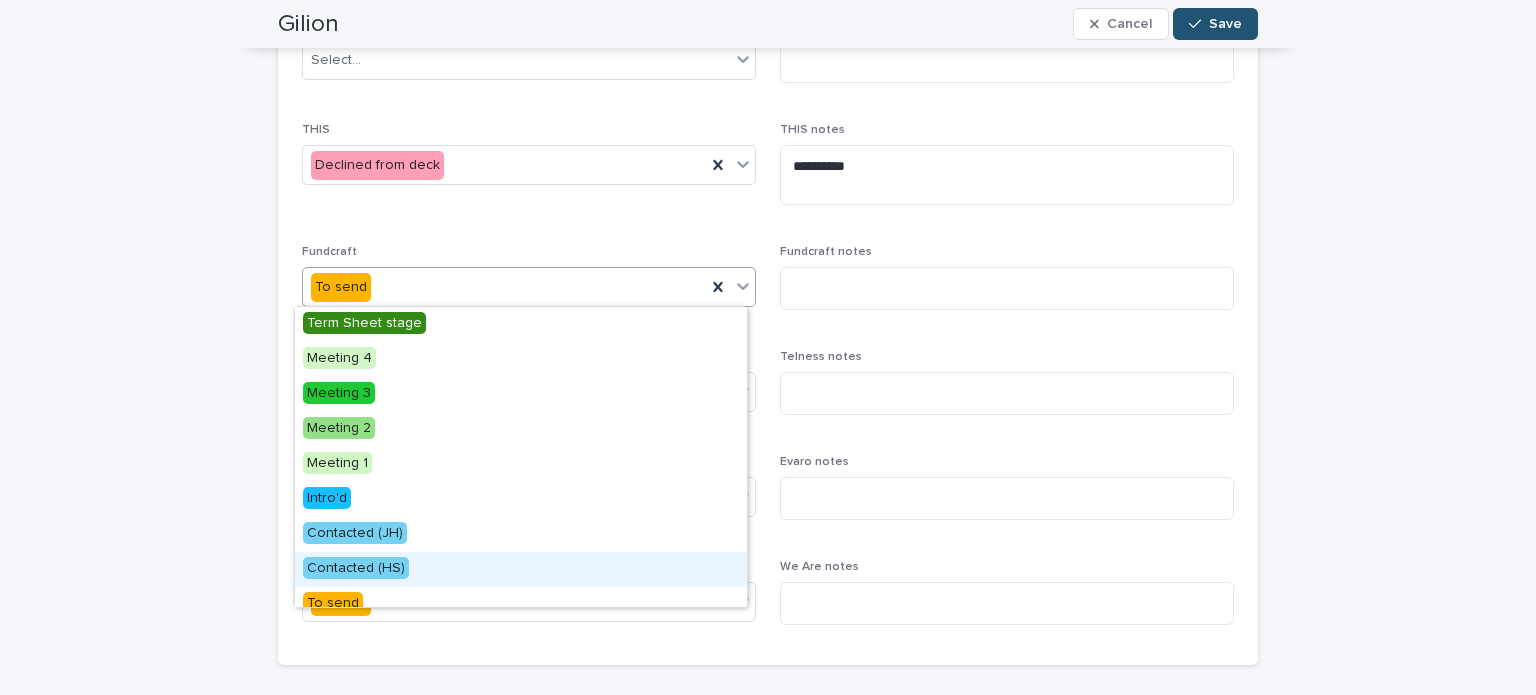 click on "Contacted (HS)" at bounding box center [521, 569] 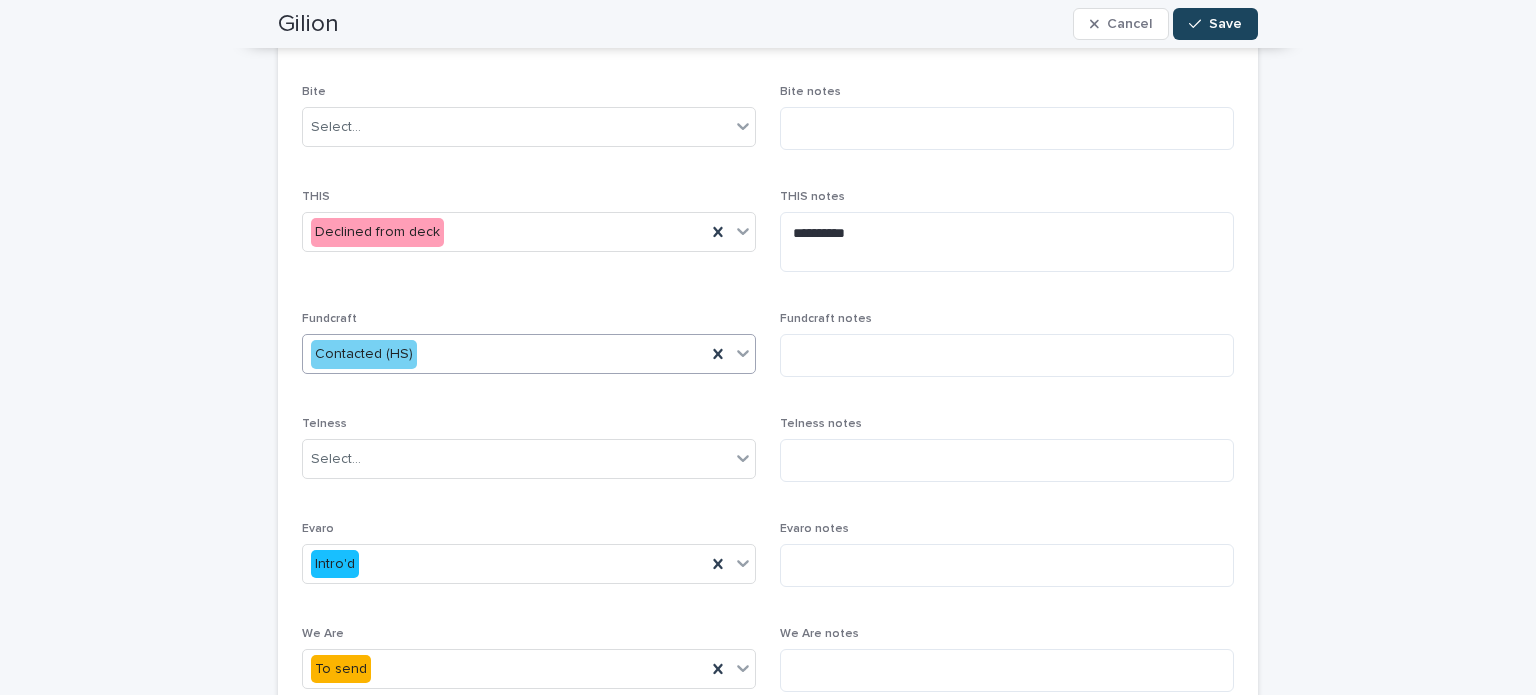 click on "Save" at bounding box center (1215, 24) 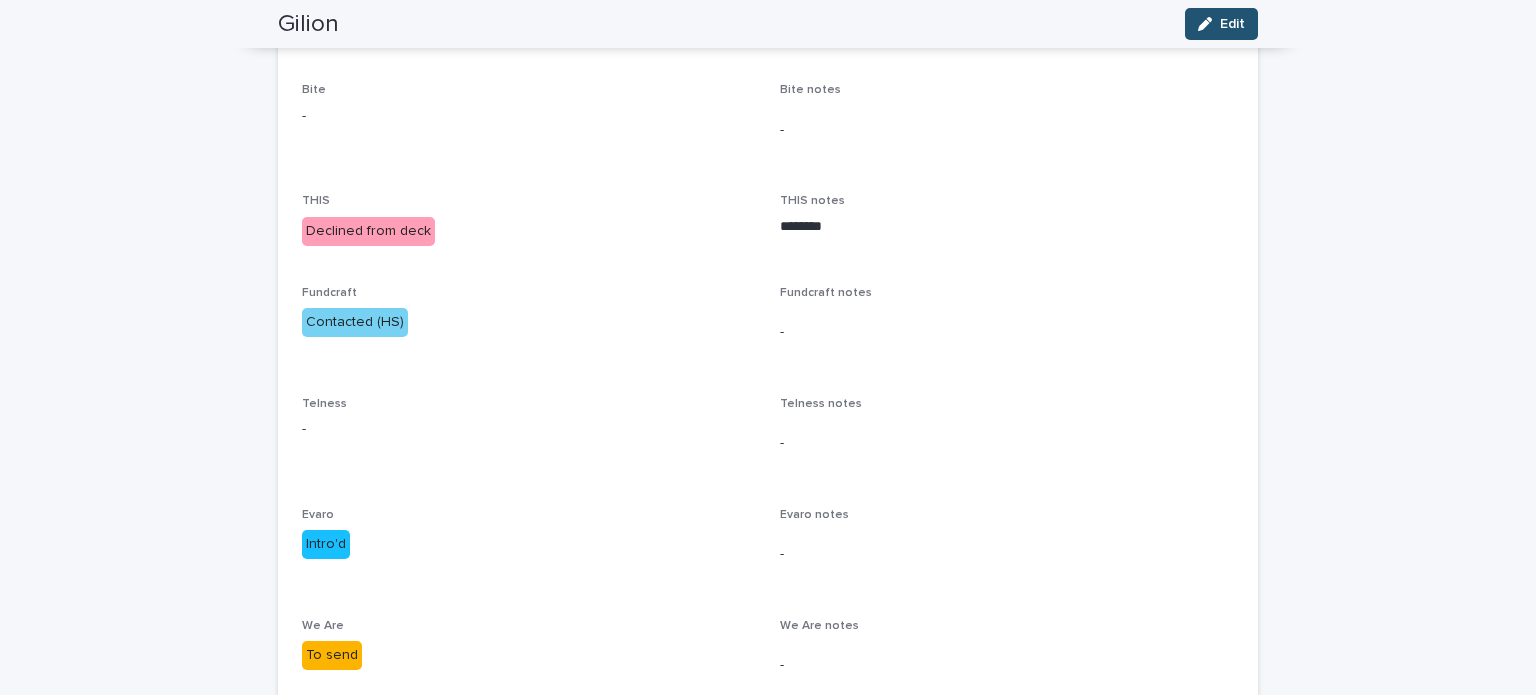 scroll, scrollTop: 0, scrollLeft: 0, axis: both 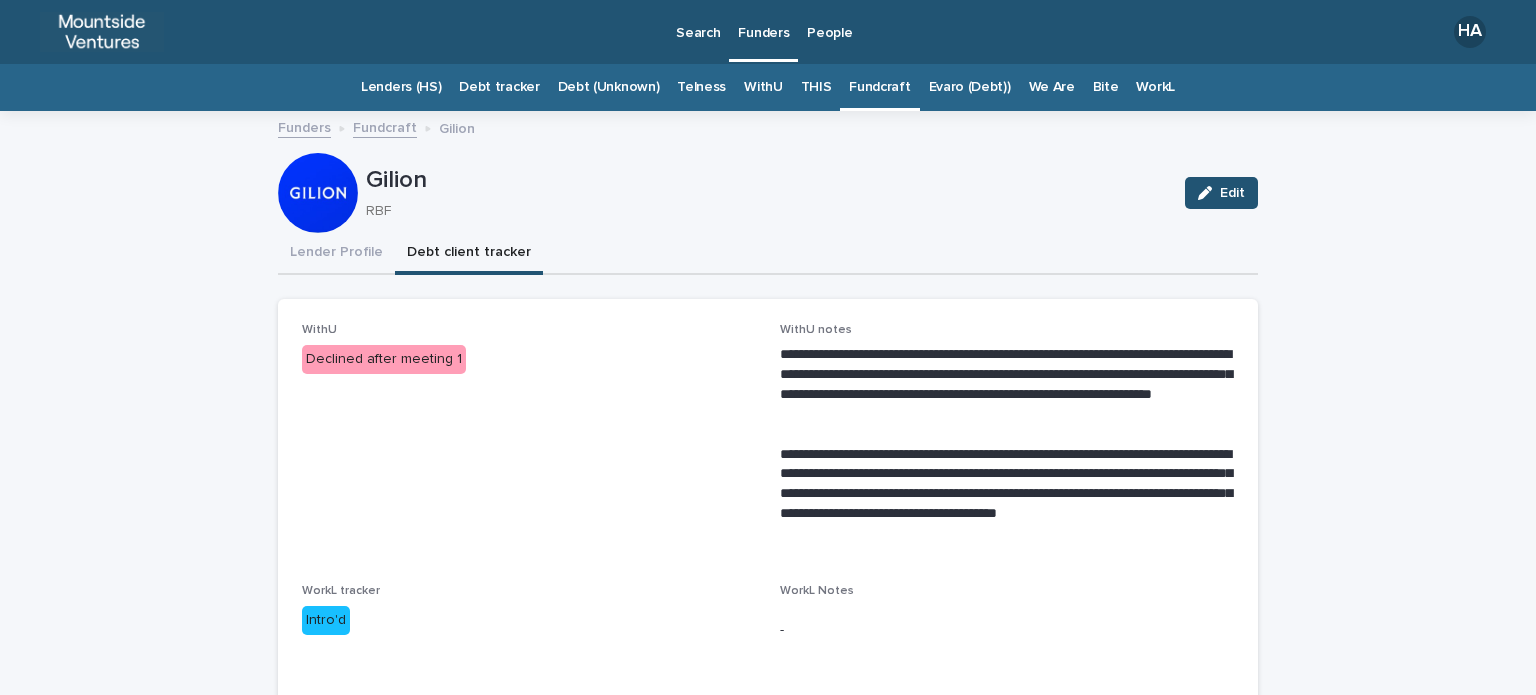 click on "Fundcraft" at bounding box center [879, 87] 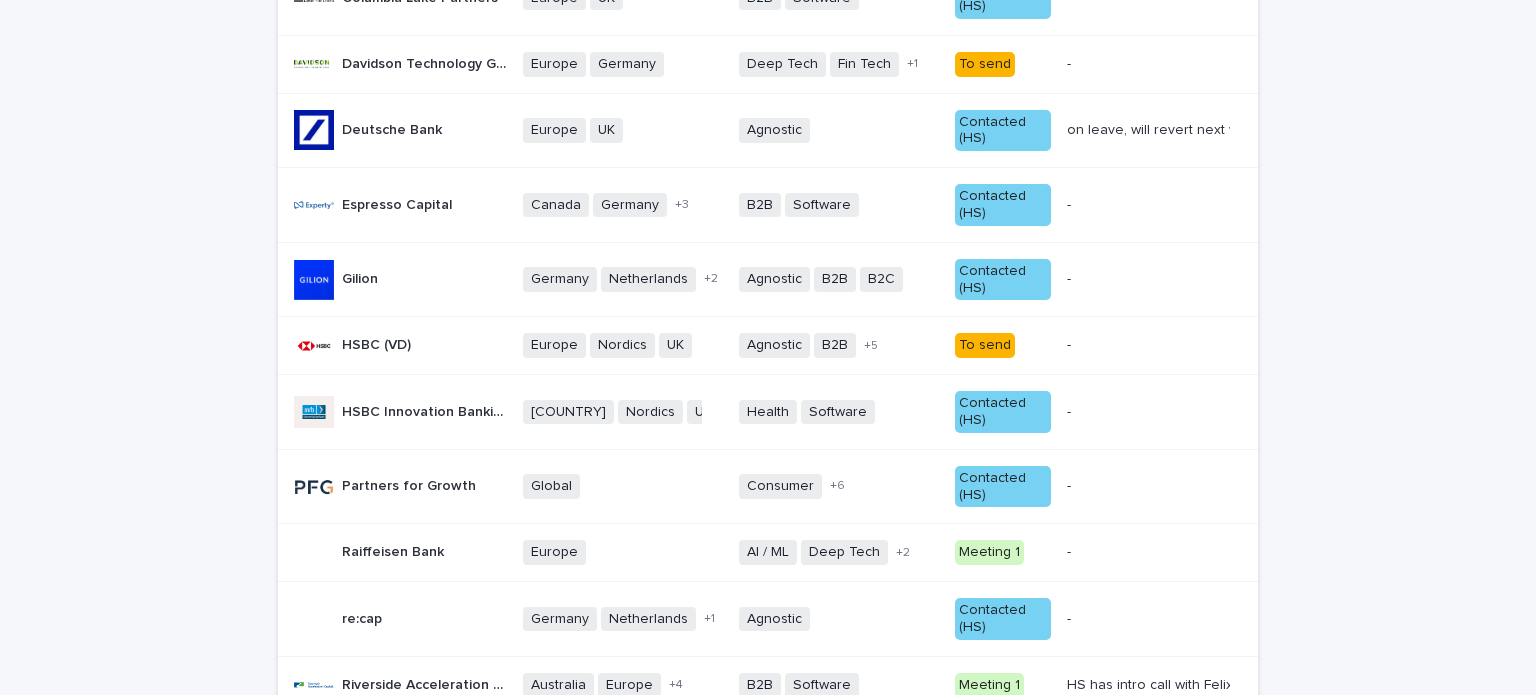scroll, scrollTop: 787, scrollLeft: 0, axis: vertical 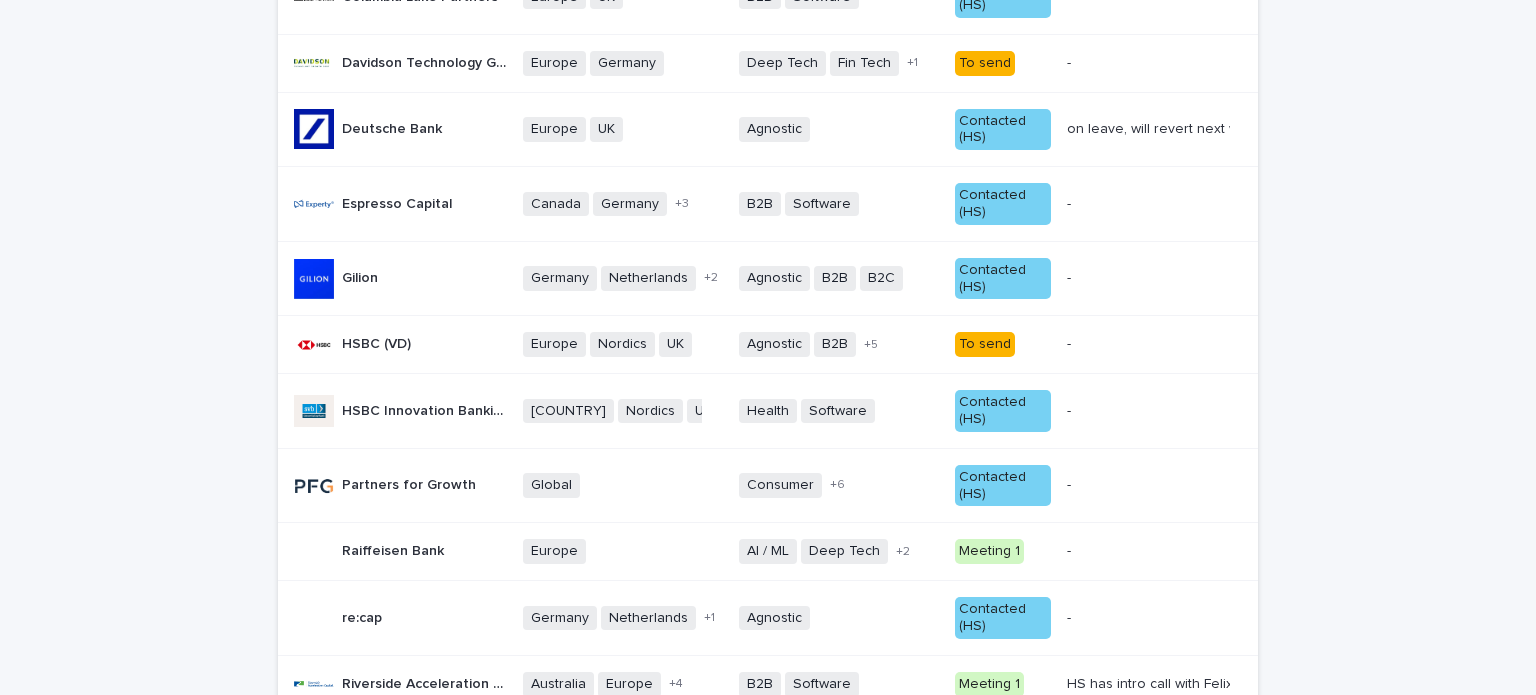 click at bounding box center (1146, 344) 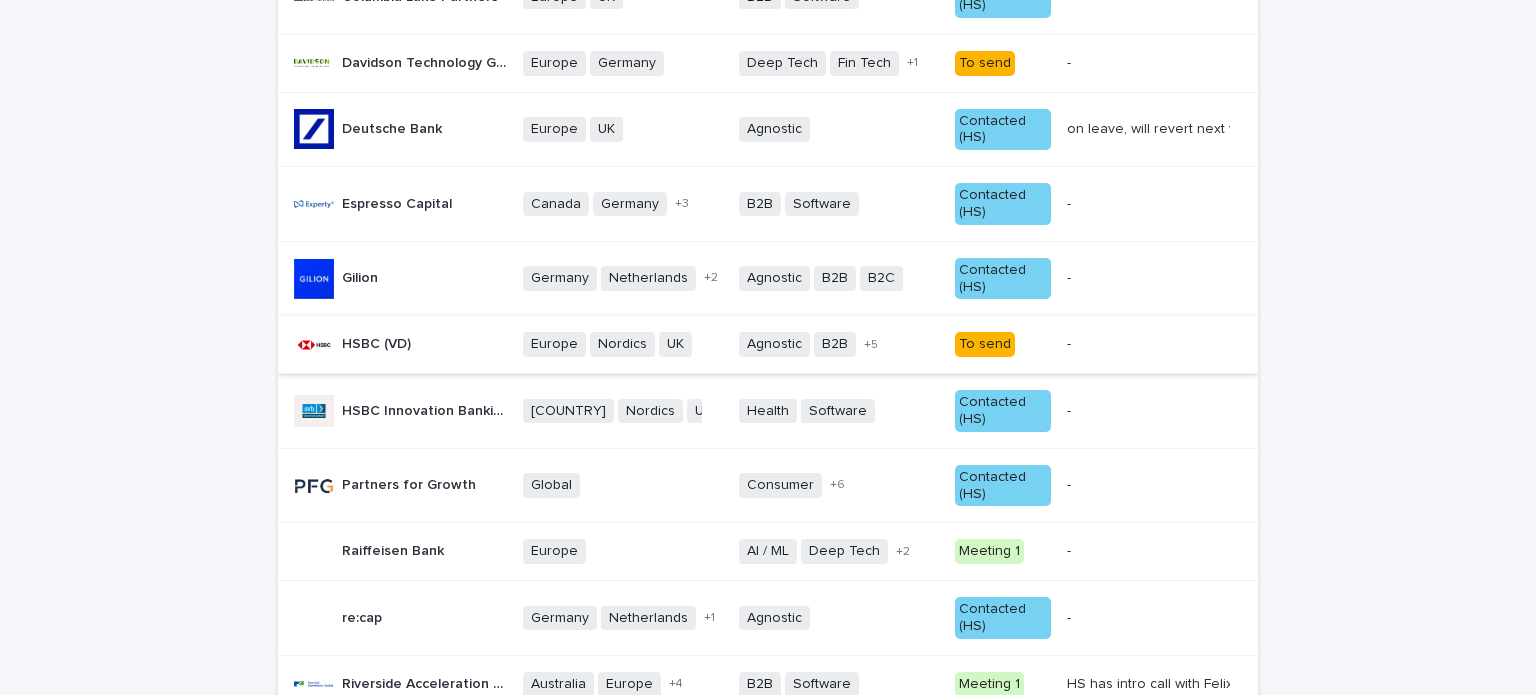 scroll, scrollTop: 0, scrollLeft: 0, axis: both 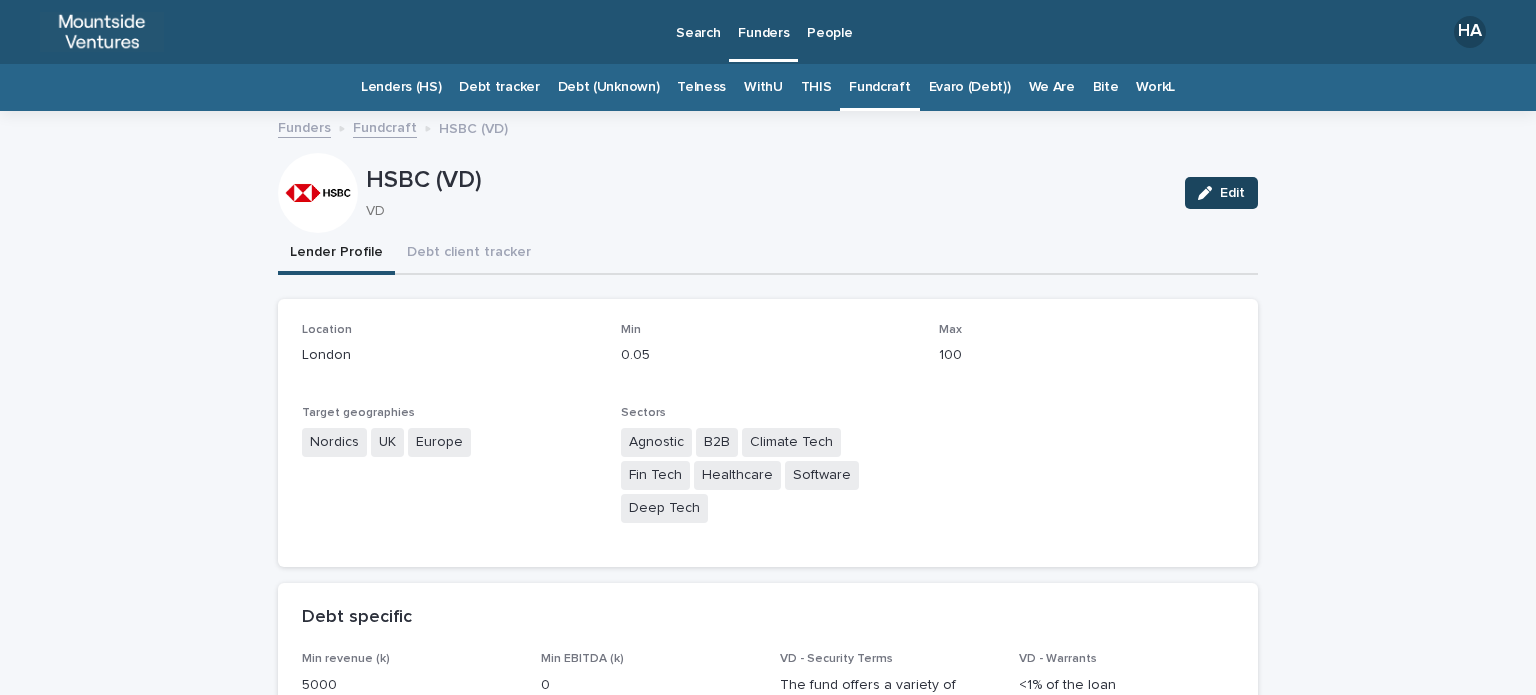 click at bounding box center (1209, 193) 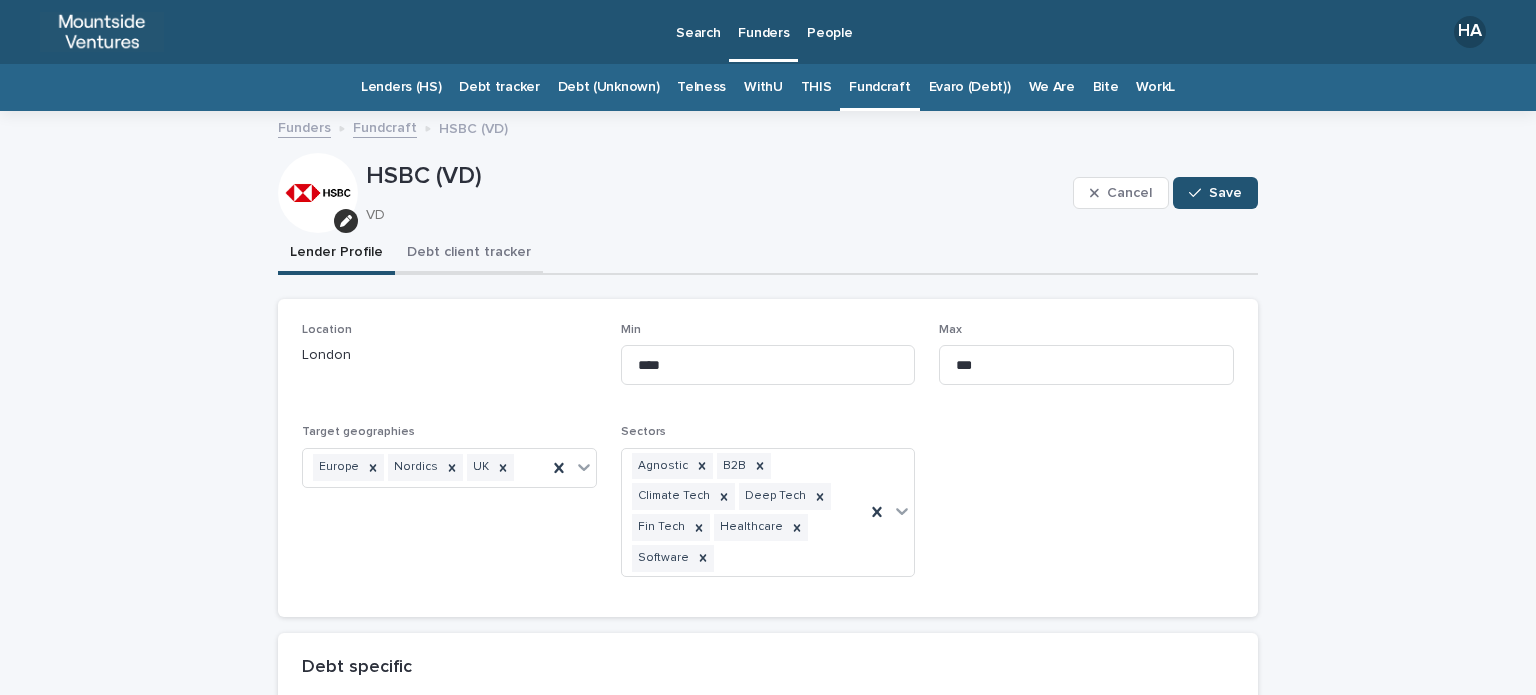 click on "Debt client tracker" at bounding box center [469, 254] 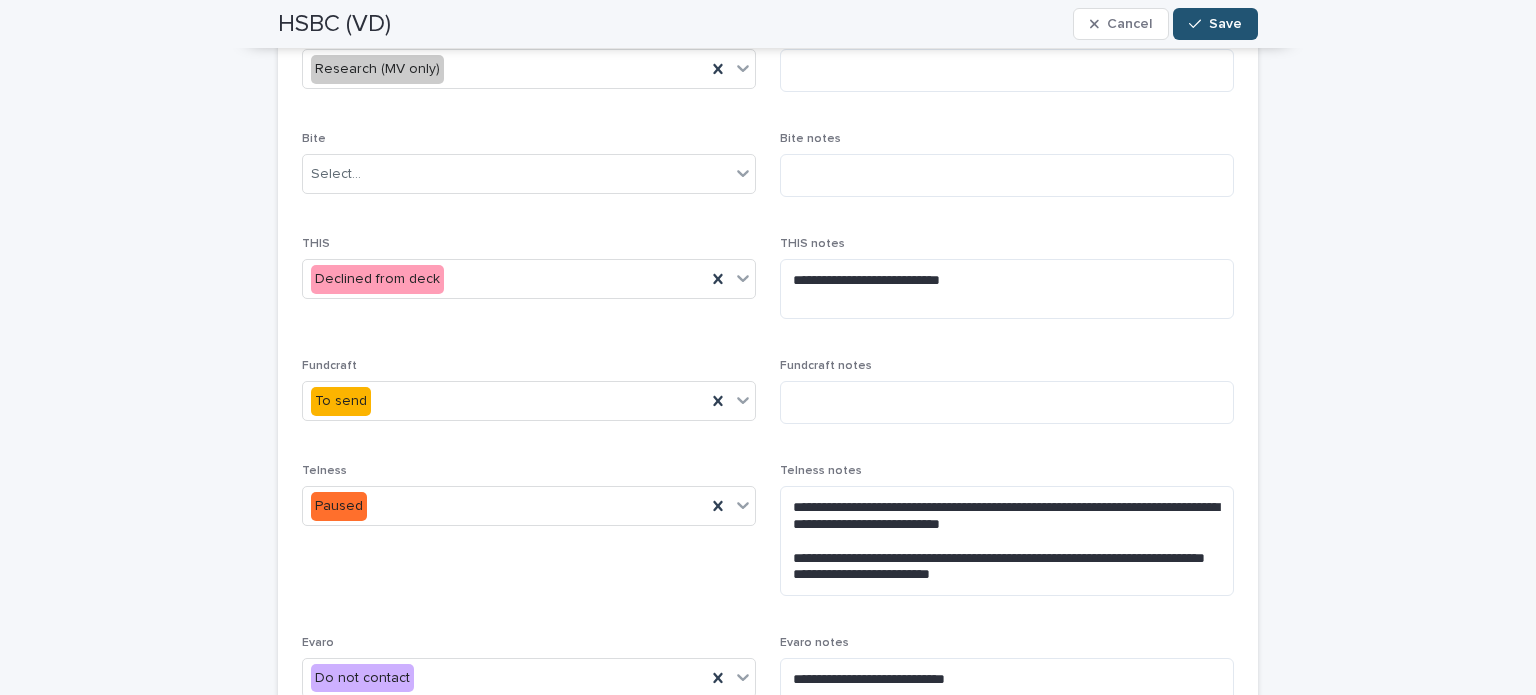 scroll, scrollTop: 428, scrollLeft: 0, axis: vertical 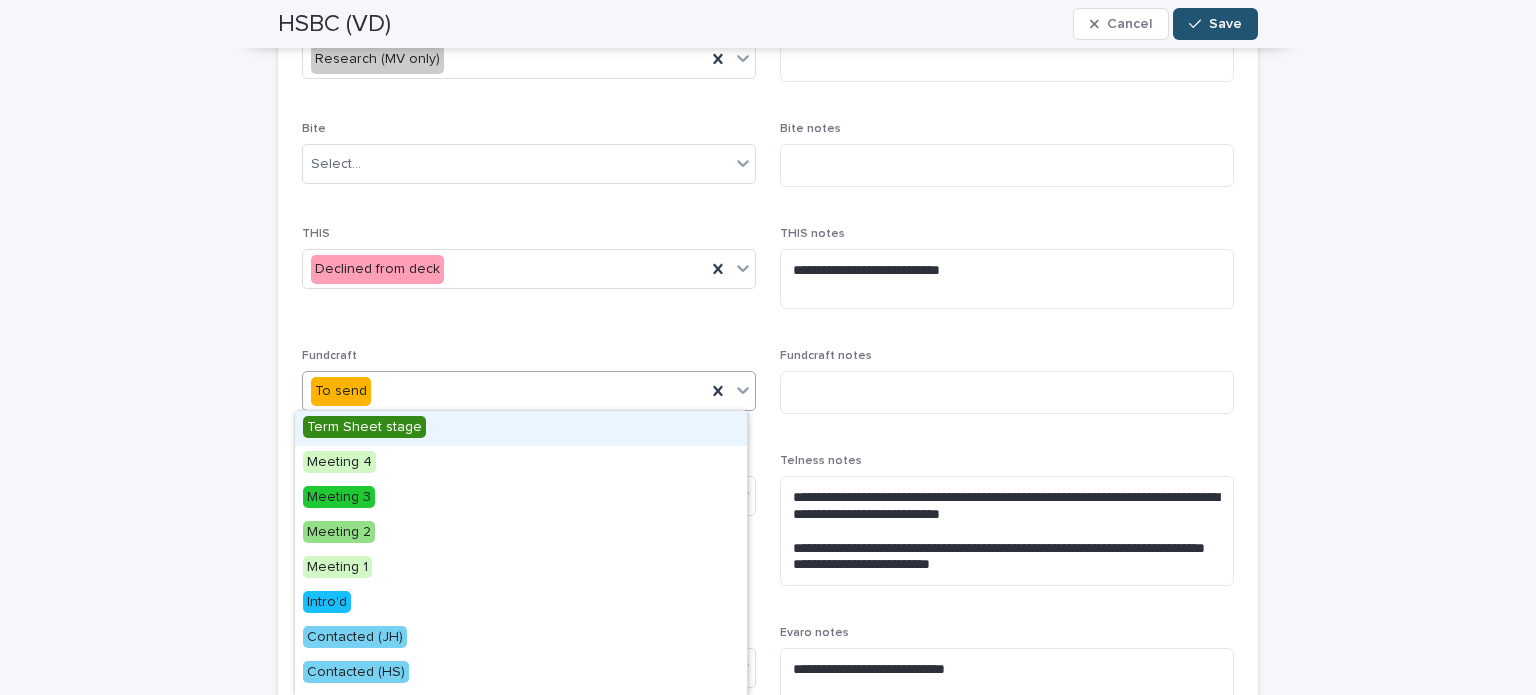 click on "To send" at bounding box center [504, 391] 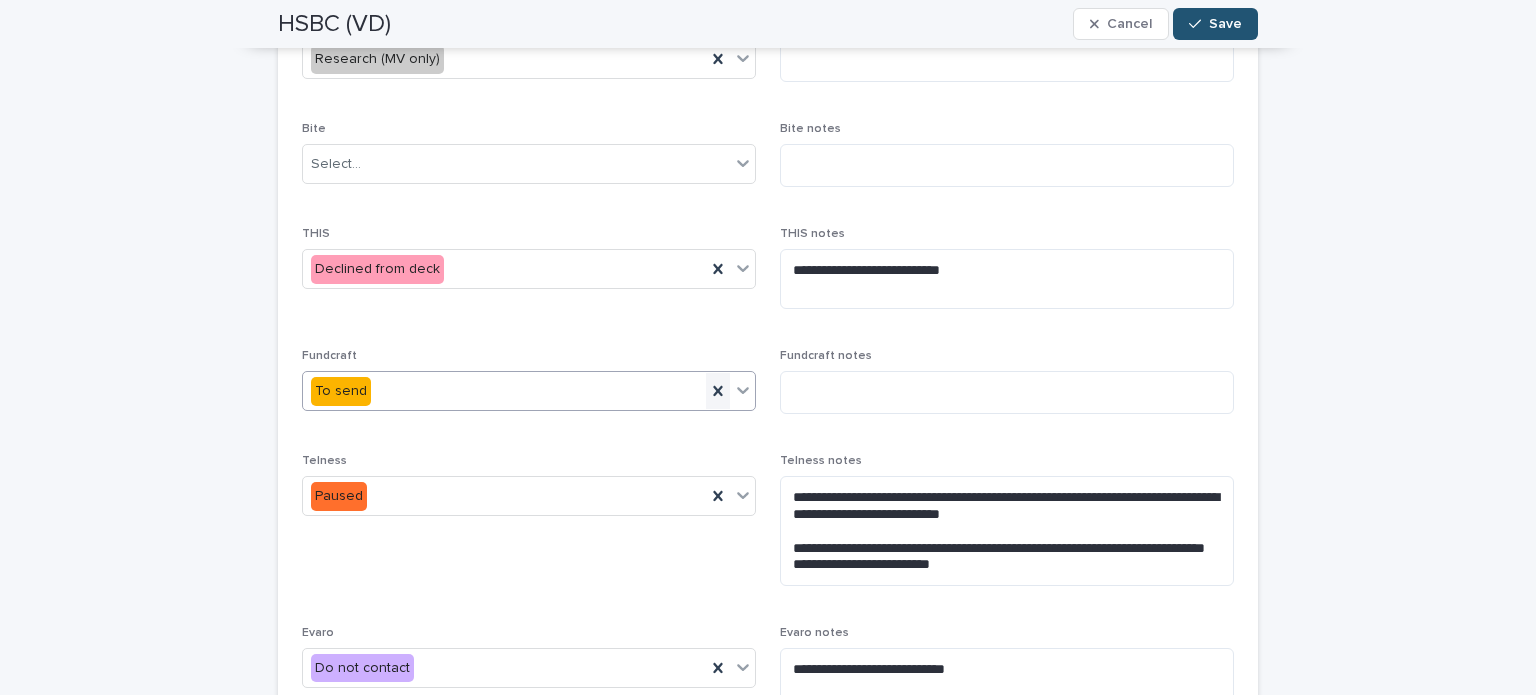 click at bounding box center (718, 391) 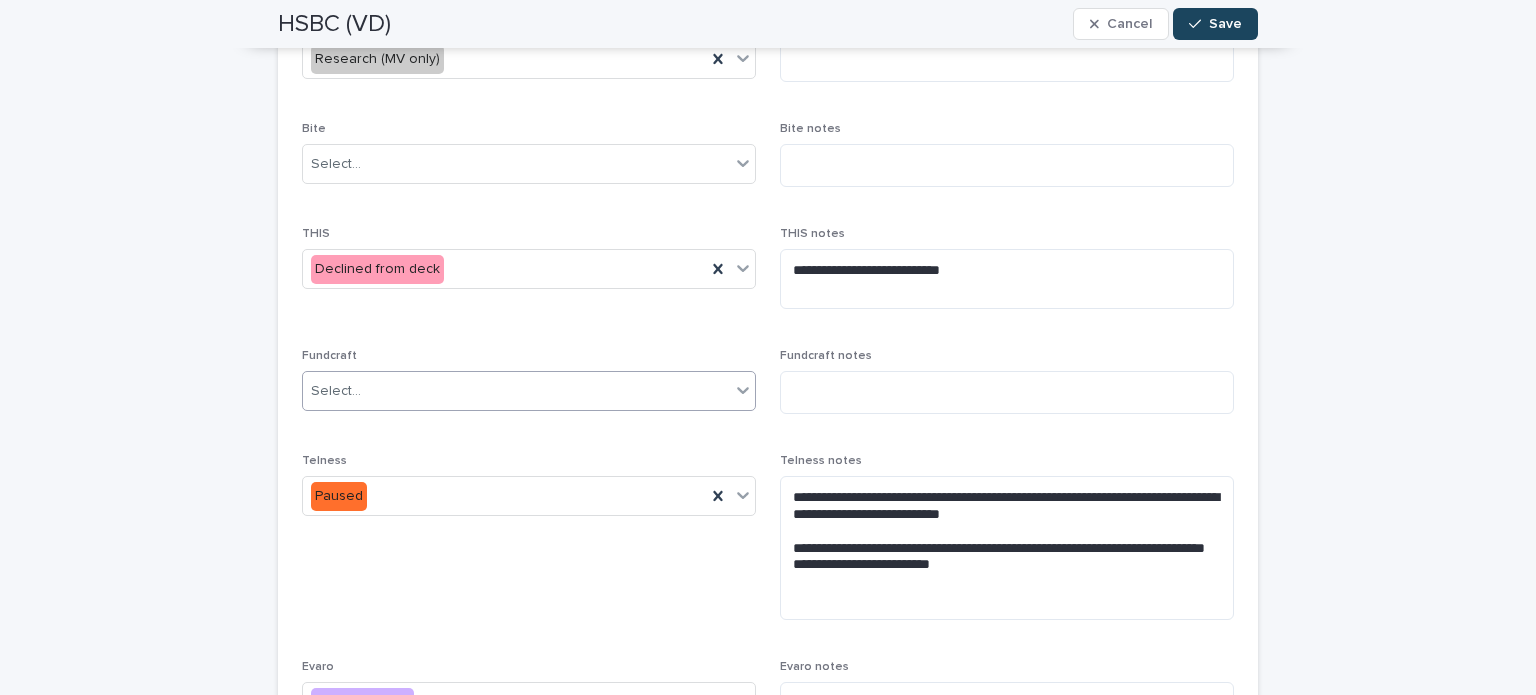 click 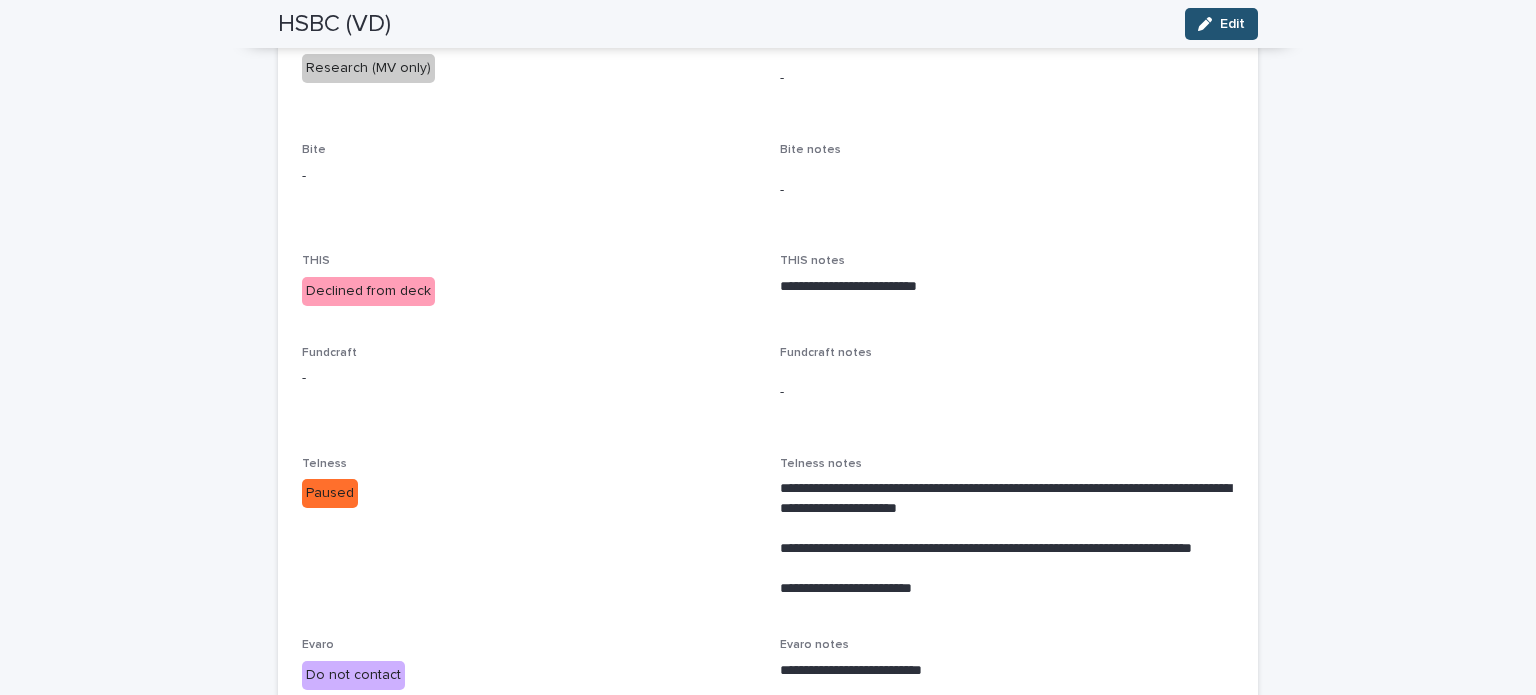 scroll, scrollTop: 0, scrollLeft: 0, axis: both 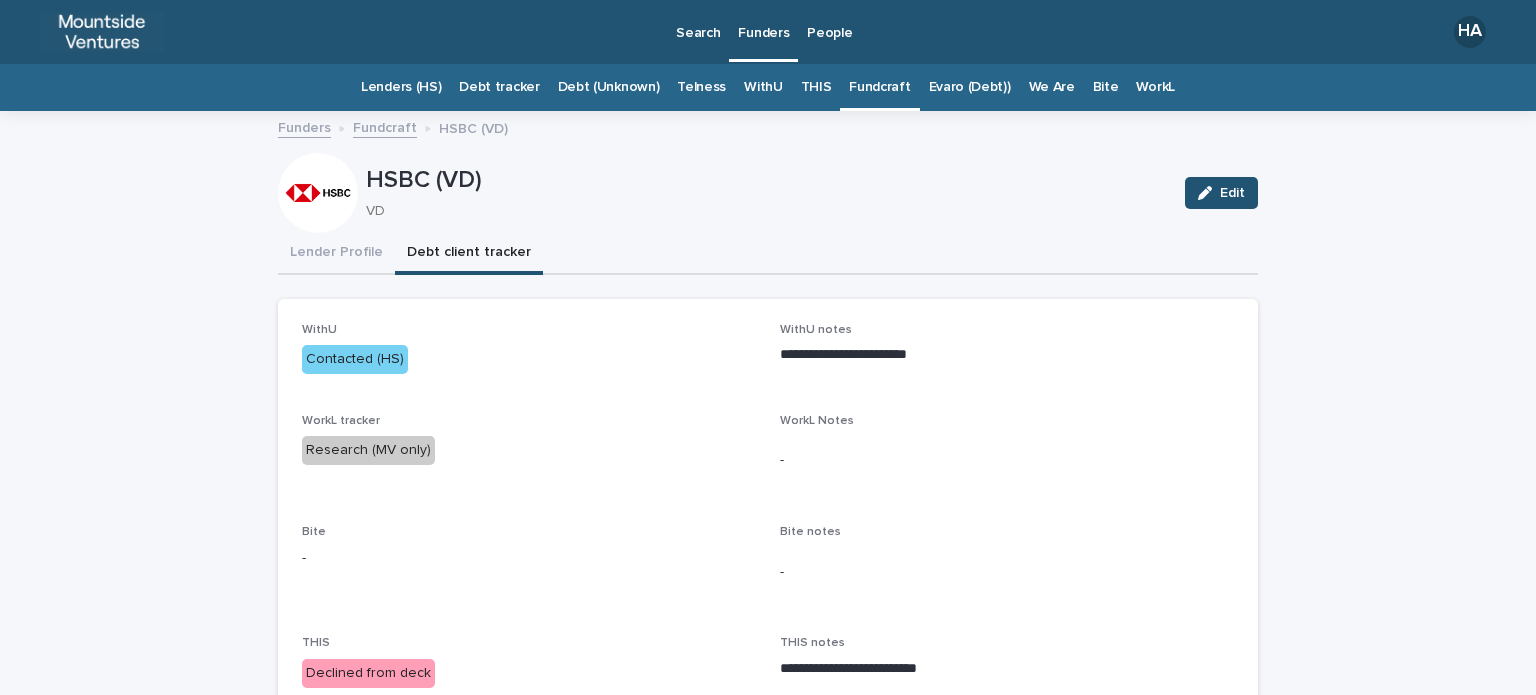 click on "Fundcraft" at bounding box center (879, 87) 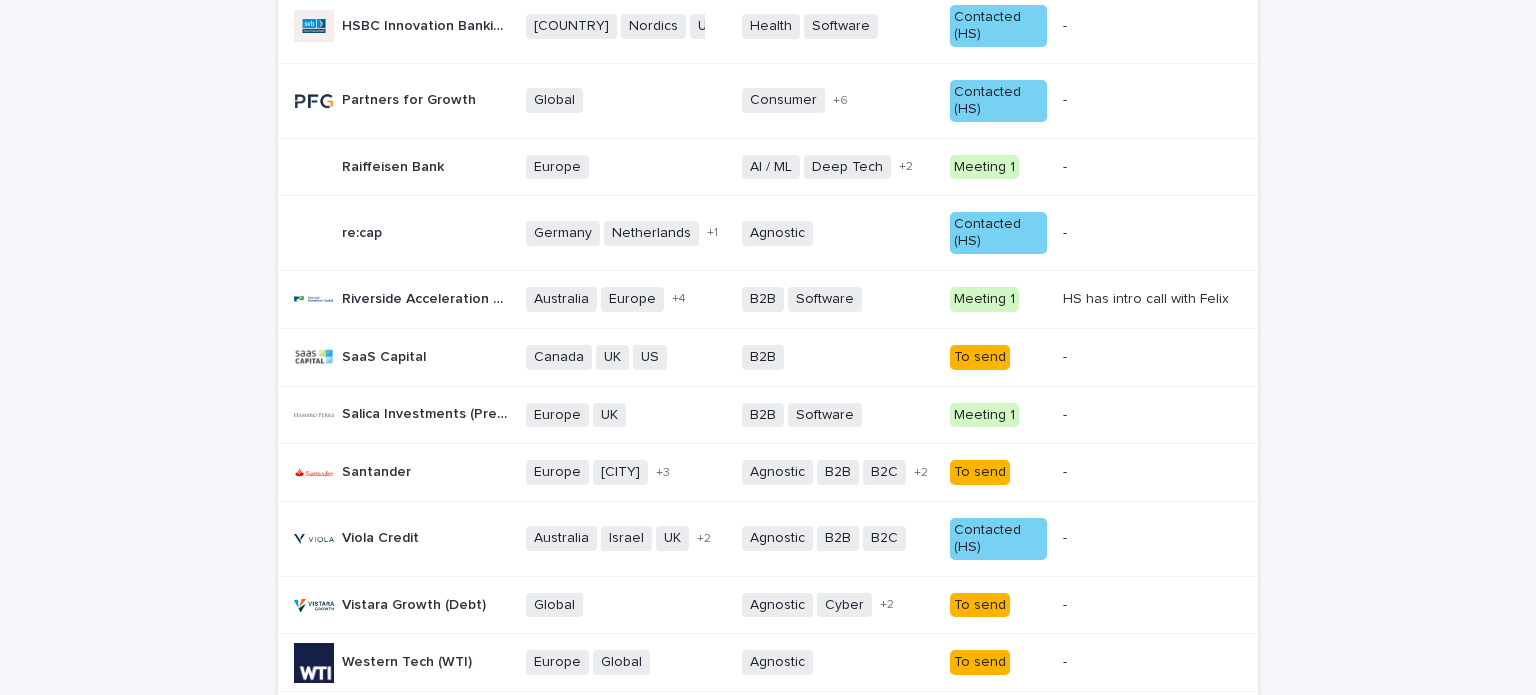 scroll, scrollTop: 1276, scrollLeft: 0, axis: vertical 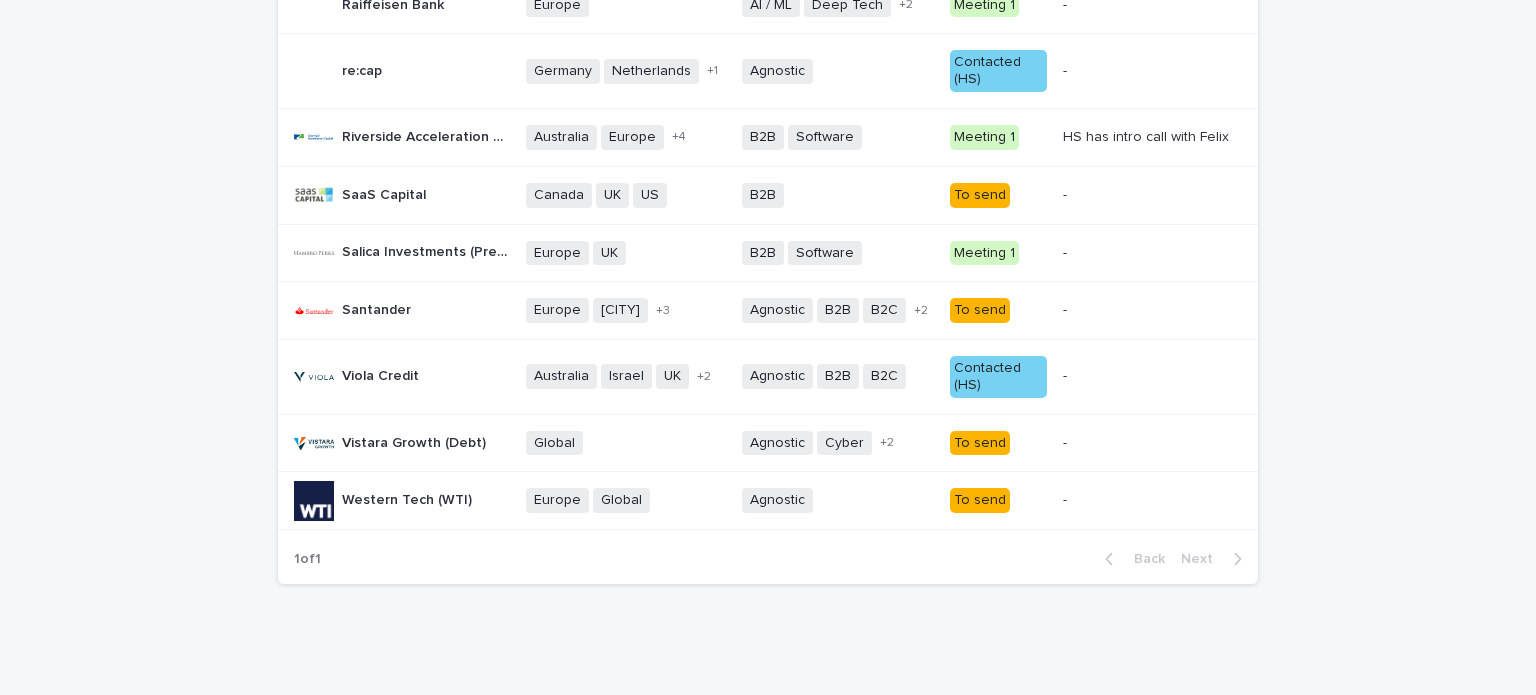 click on "To send" at bounding box center [980, 310] 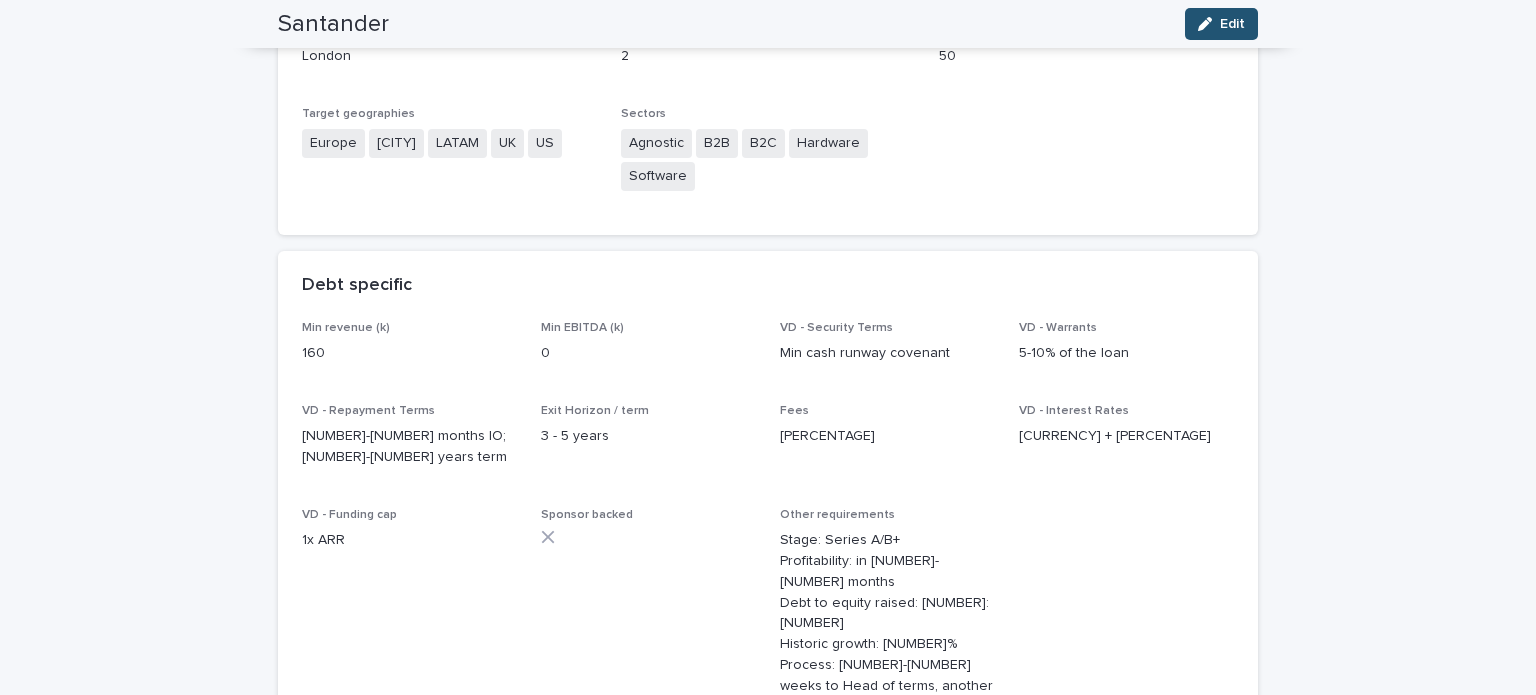 scroll, scrollTop: 64, scrollLeft: 0, axis: vertical 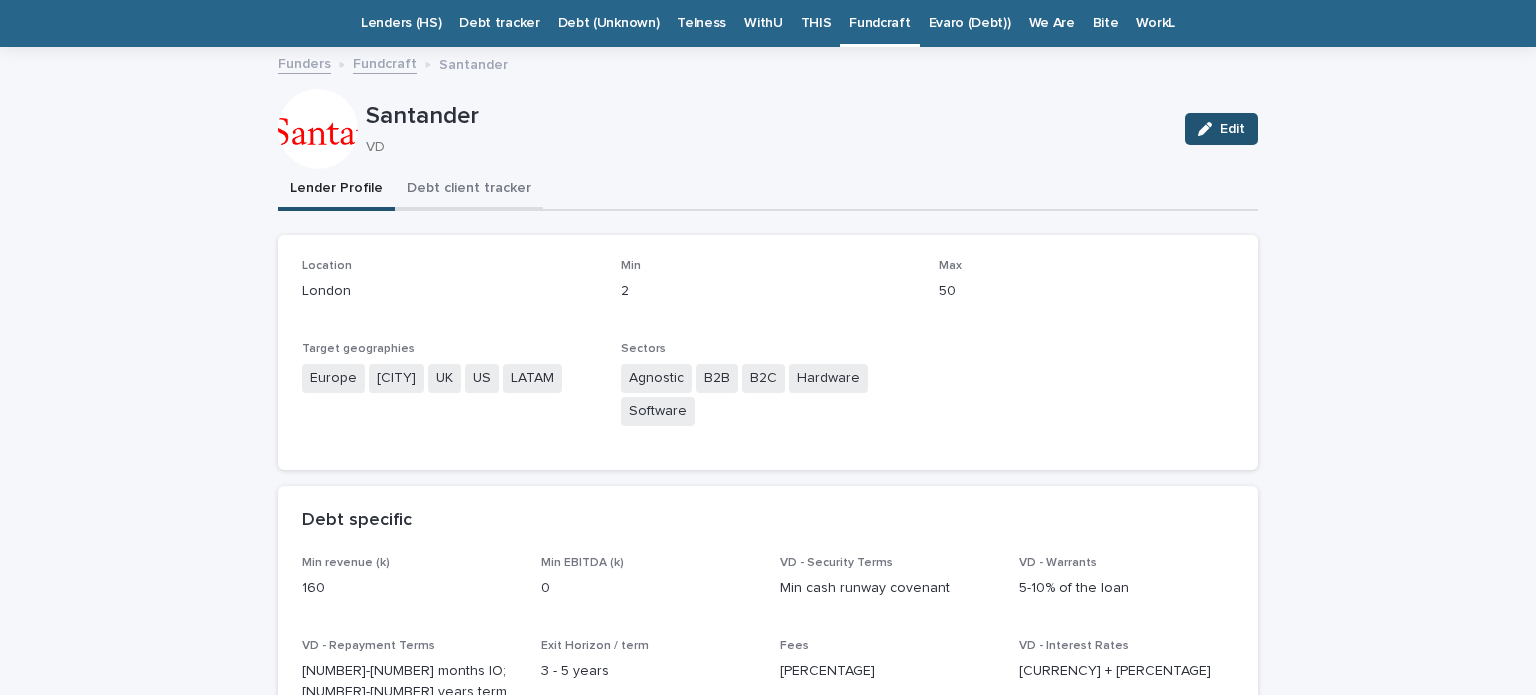 click on "Debt client tracker" at bounding box center (469, 190) 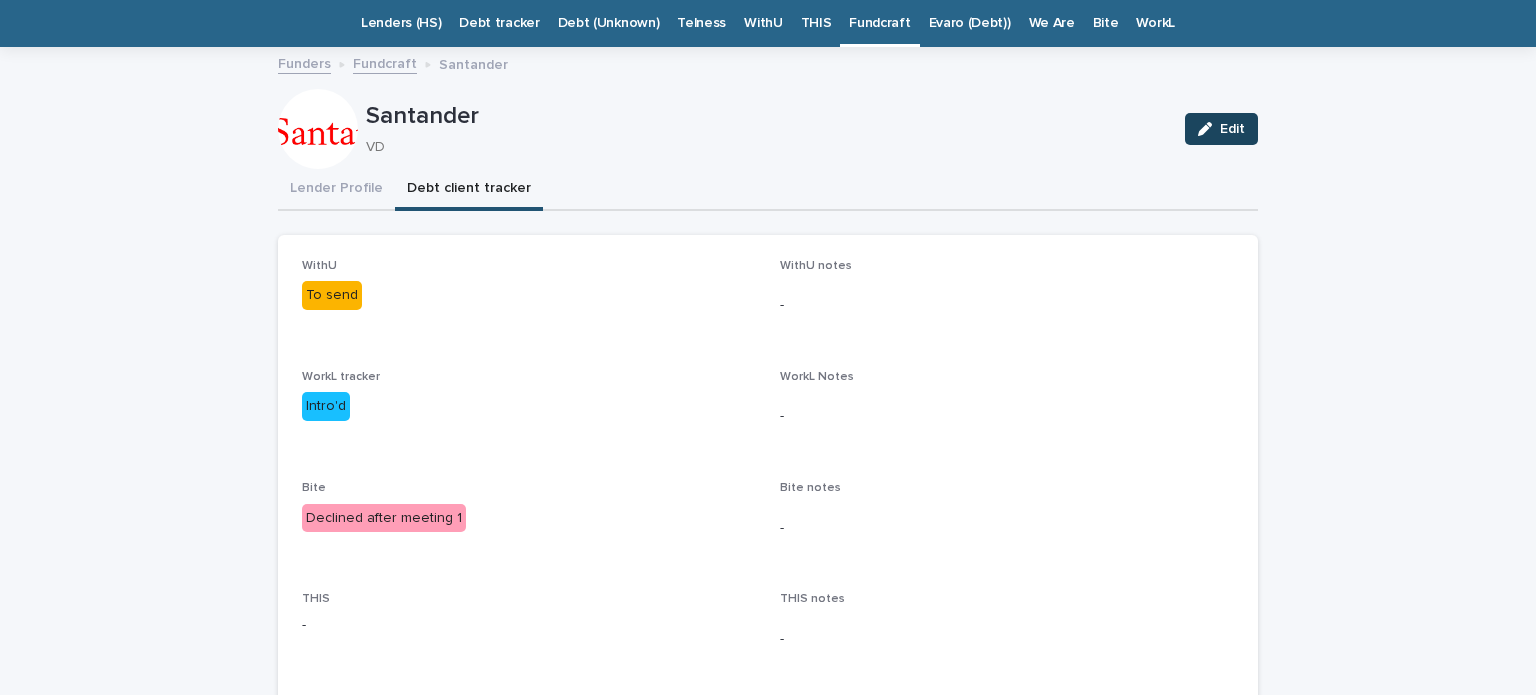click on "Edit" at bounding box center (1221, 129) 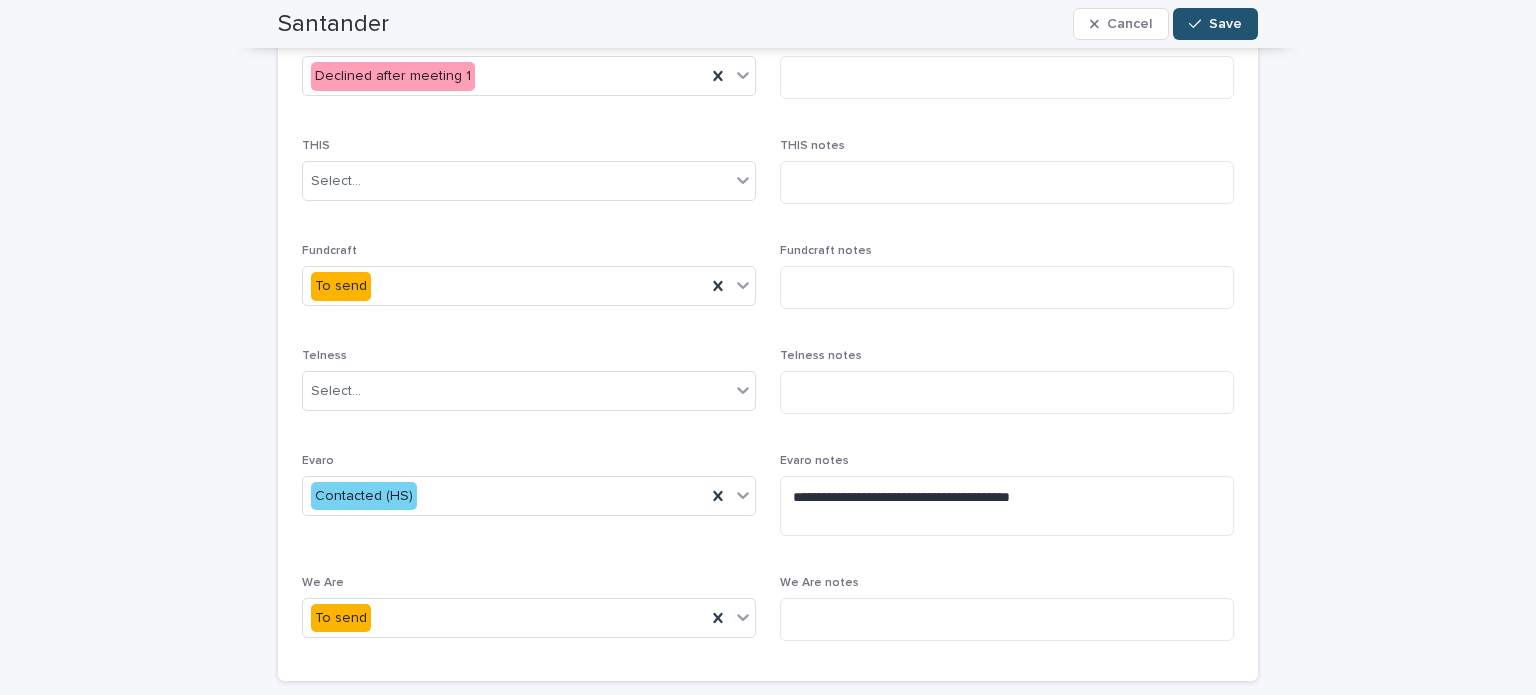 scroll, scrollTop: 600, scrollLeft: 0, axis: vertical 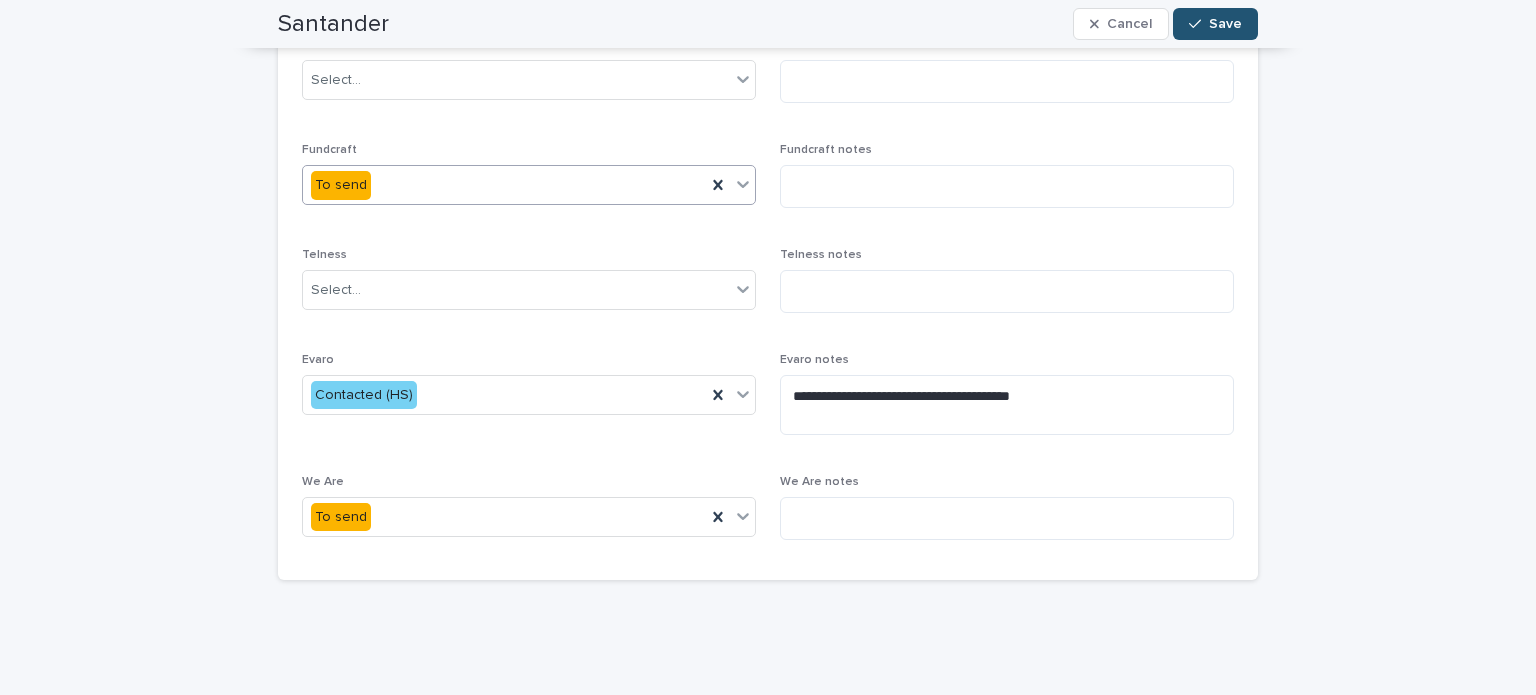 click on "To send" at bounding box center [504, 185] 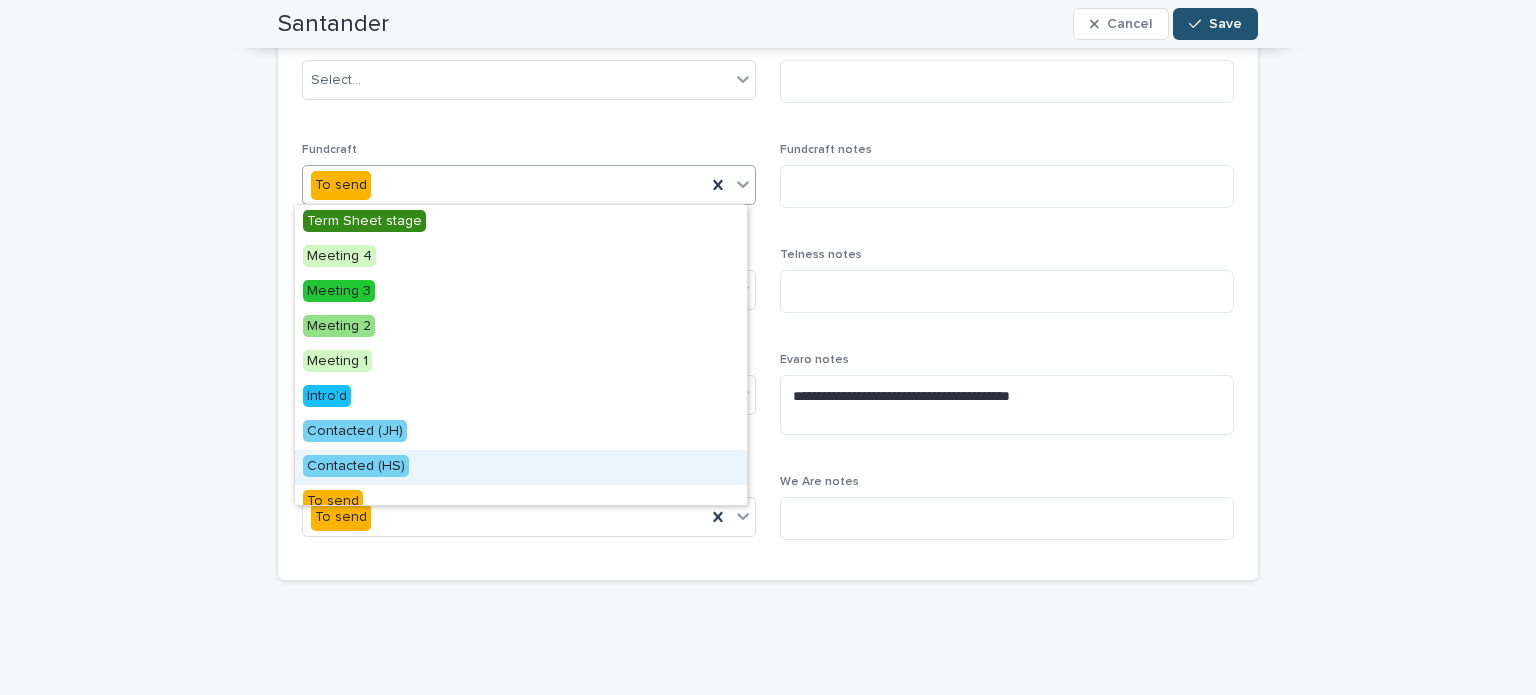 click on "Contacted (HS)" at bounding box center (521, 467) 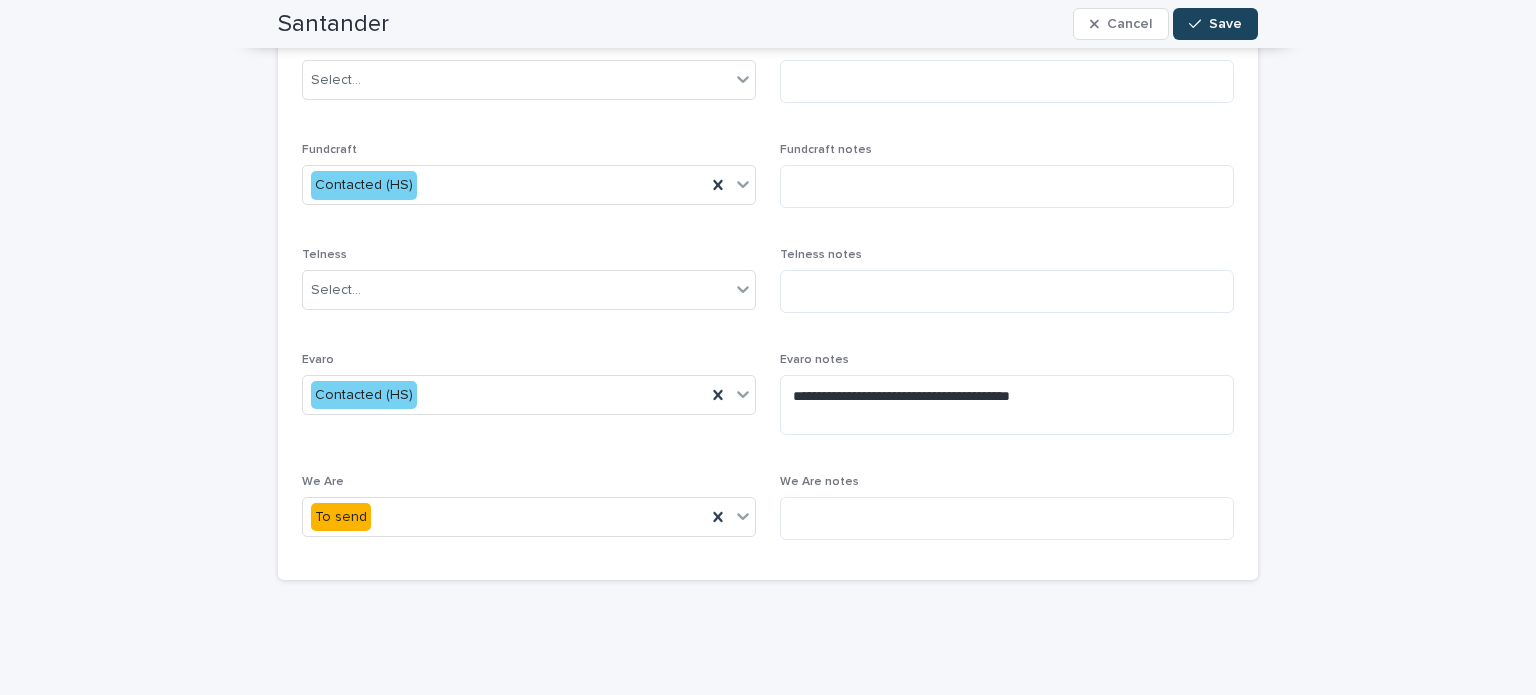click 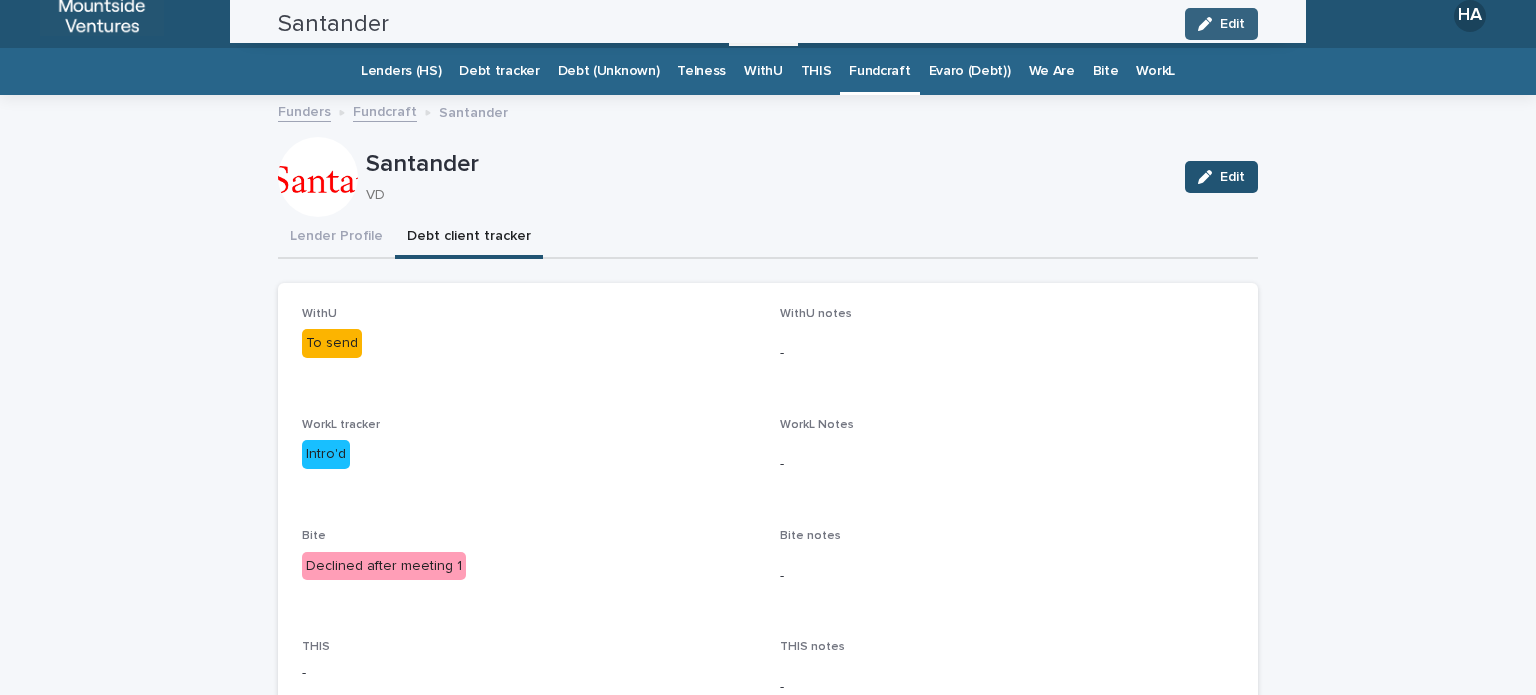 scroll, scrollTop: 0, scrollLeft: 0, axis: both 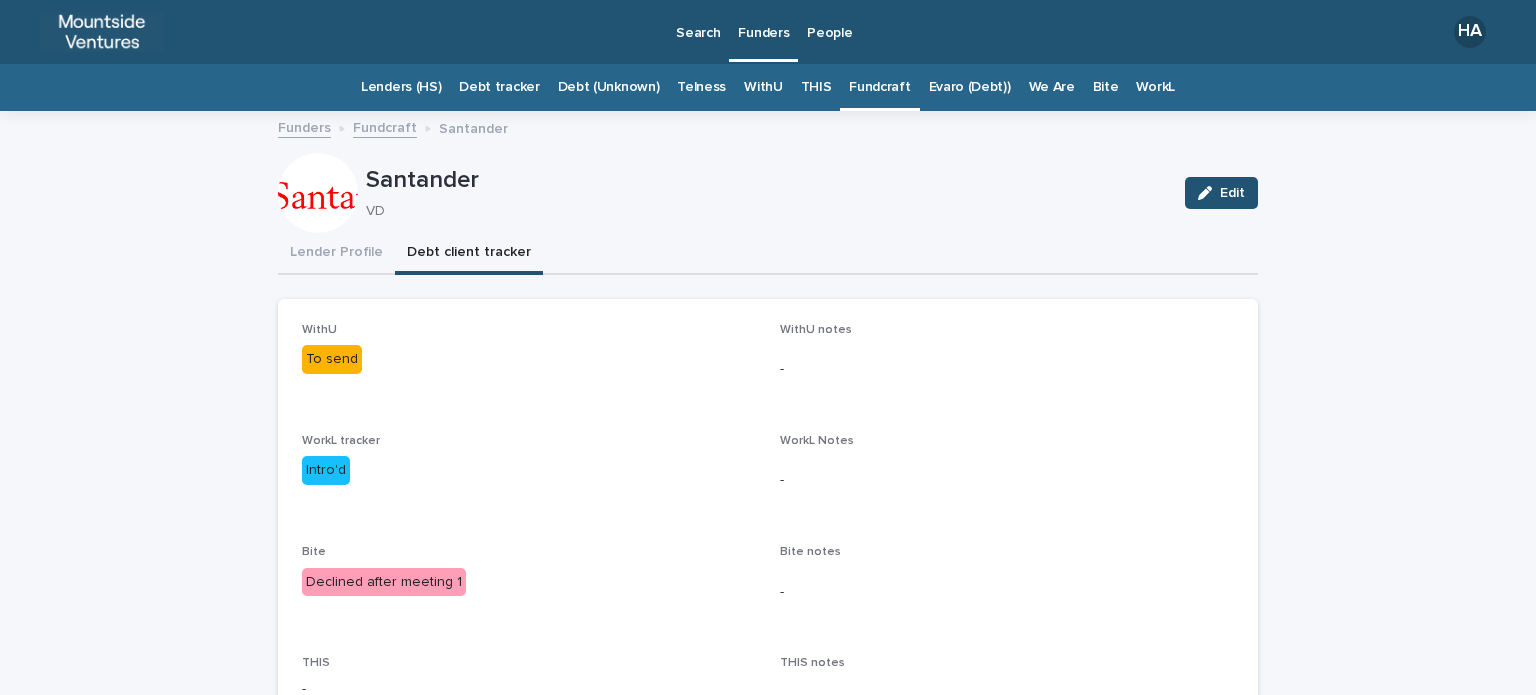 click on "Fundcraft" at bounding box center [879, 87] 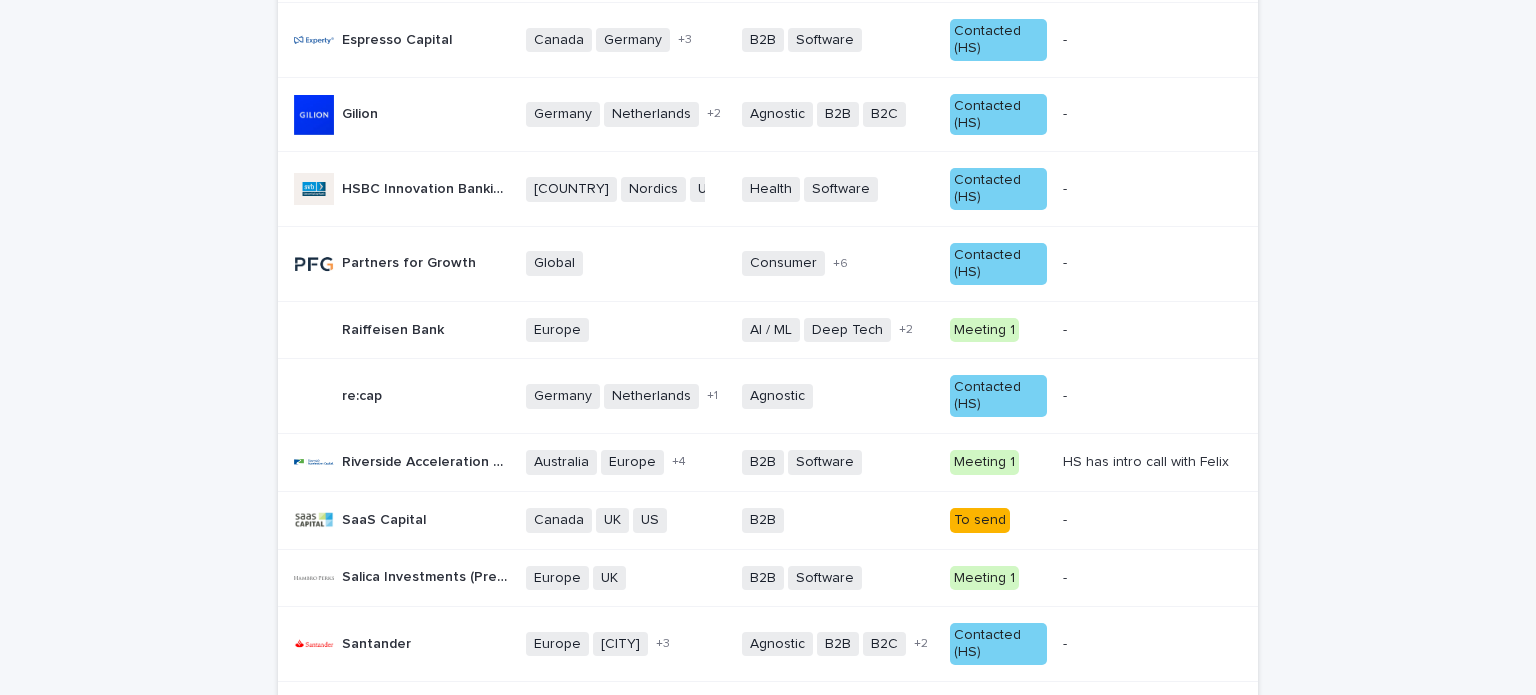 scroll, scrollTop: 951, scrollLeft: 0, axis: vertical 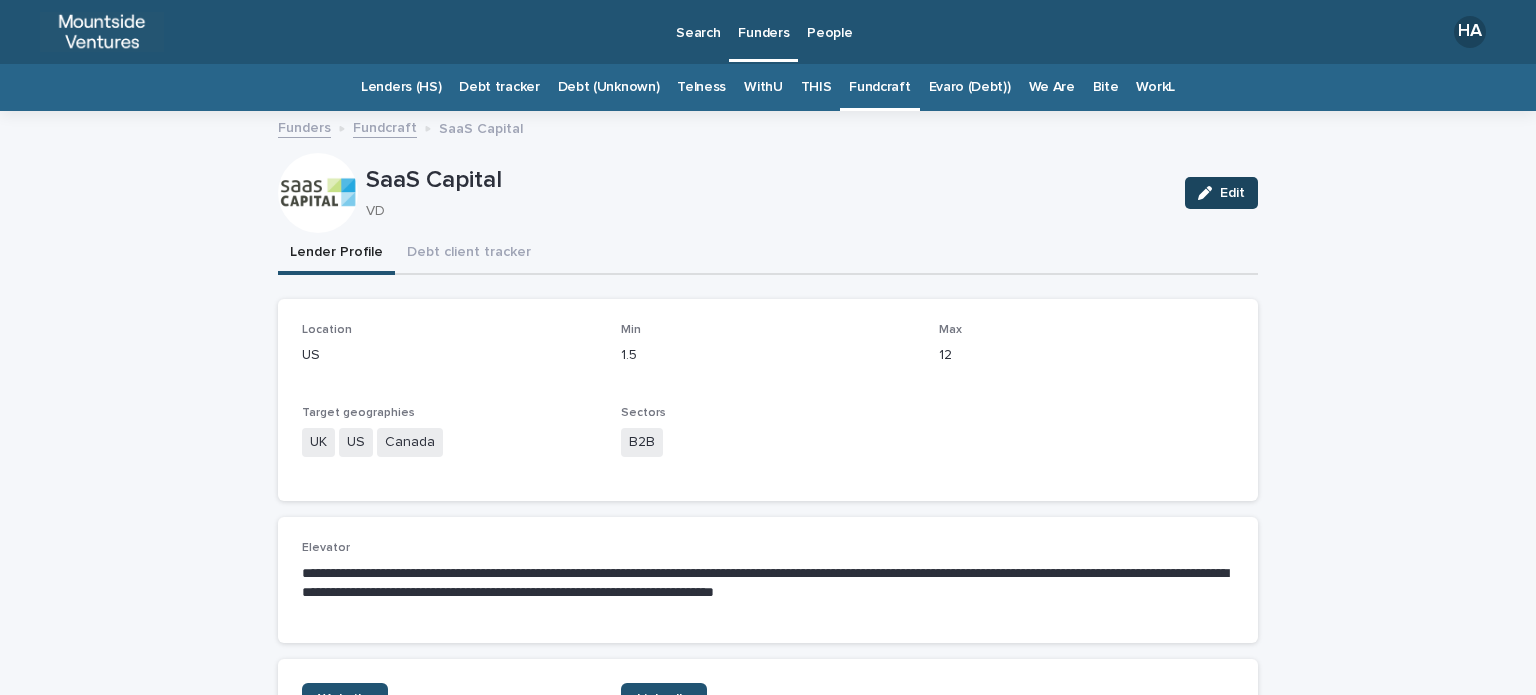 click at bounding box center [1209, 193] 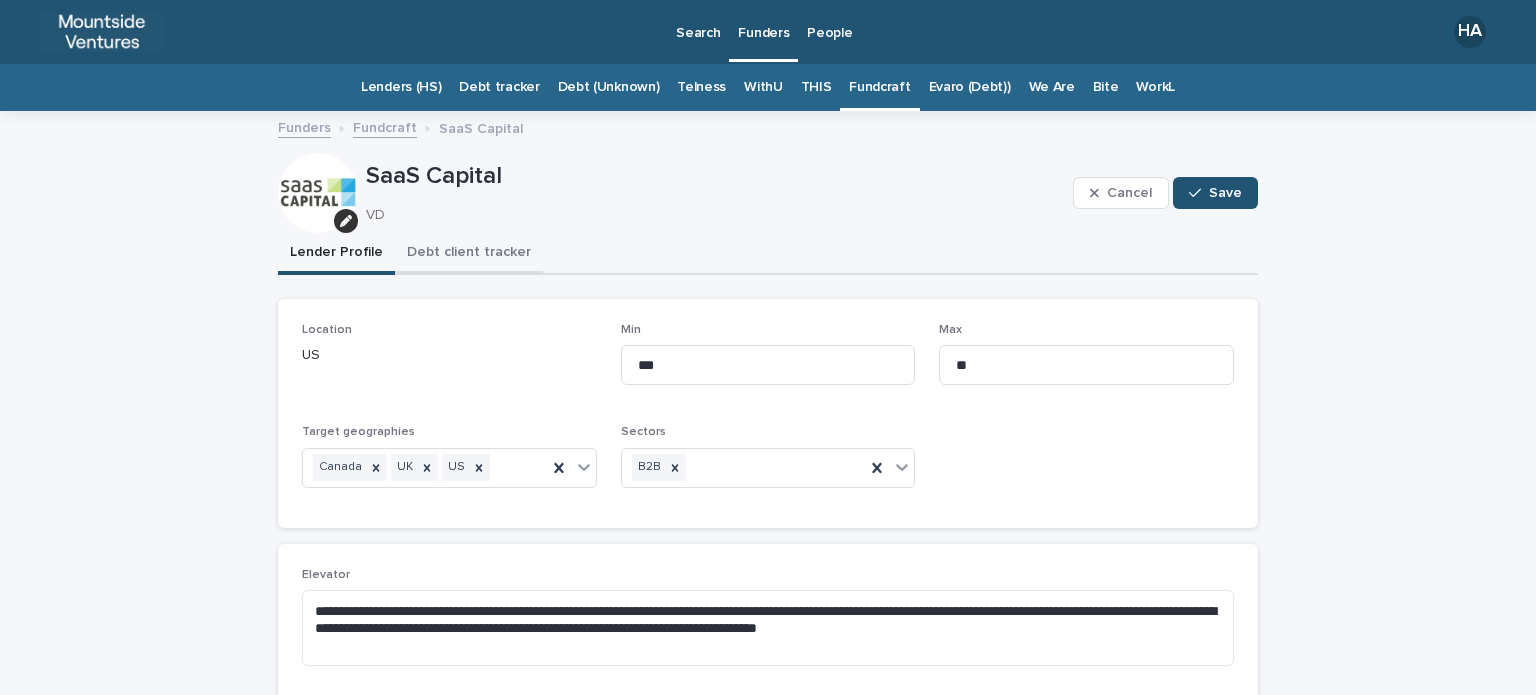 click on "Debt client tracker" at bounding box center (469, 254) 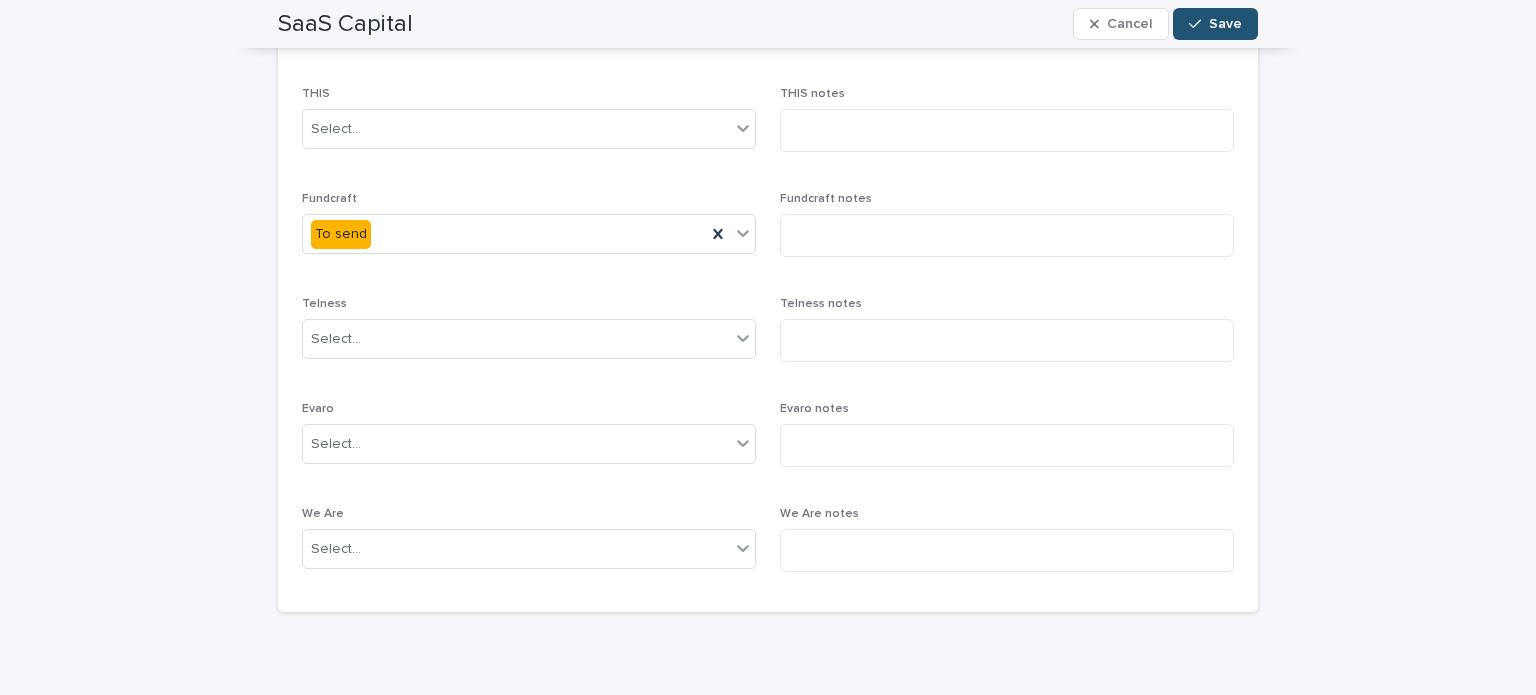 scroll, scrollTop: 572, scrollLeft: 0, axis: vertical 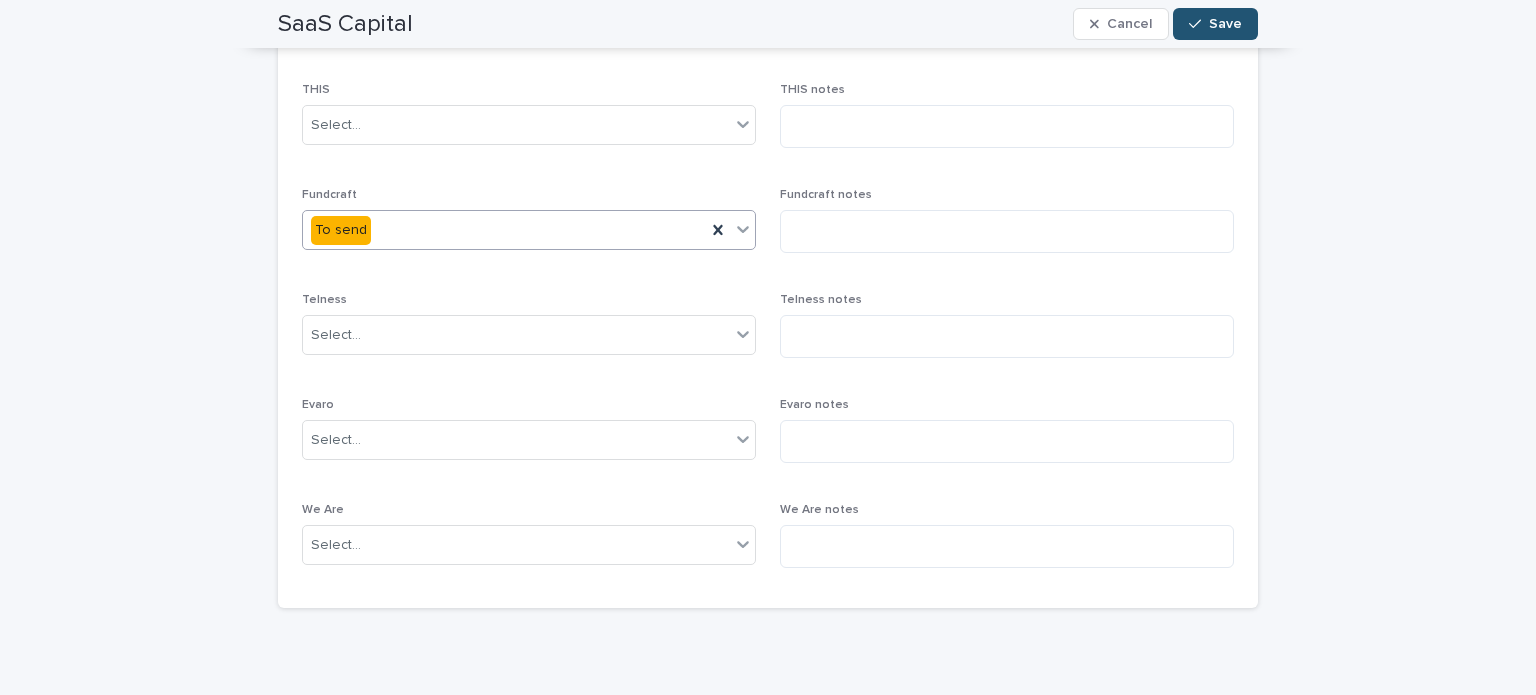click on "To send" at bounding box center [504, 230] 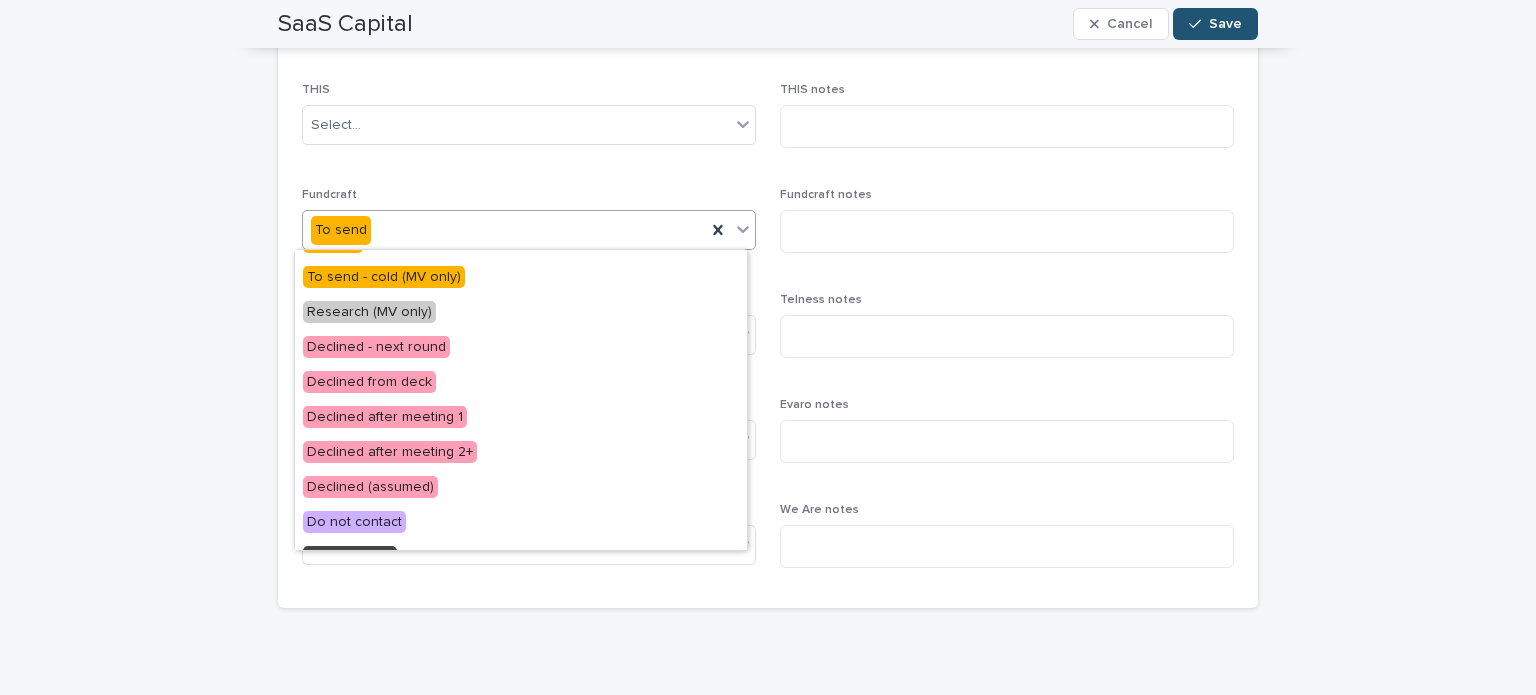 scroll, scrollTop: 0, scrollLeft: 0, axis: both 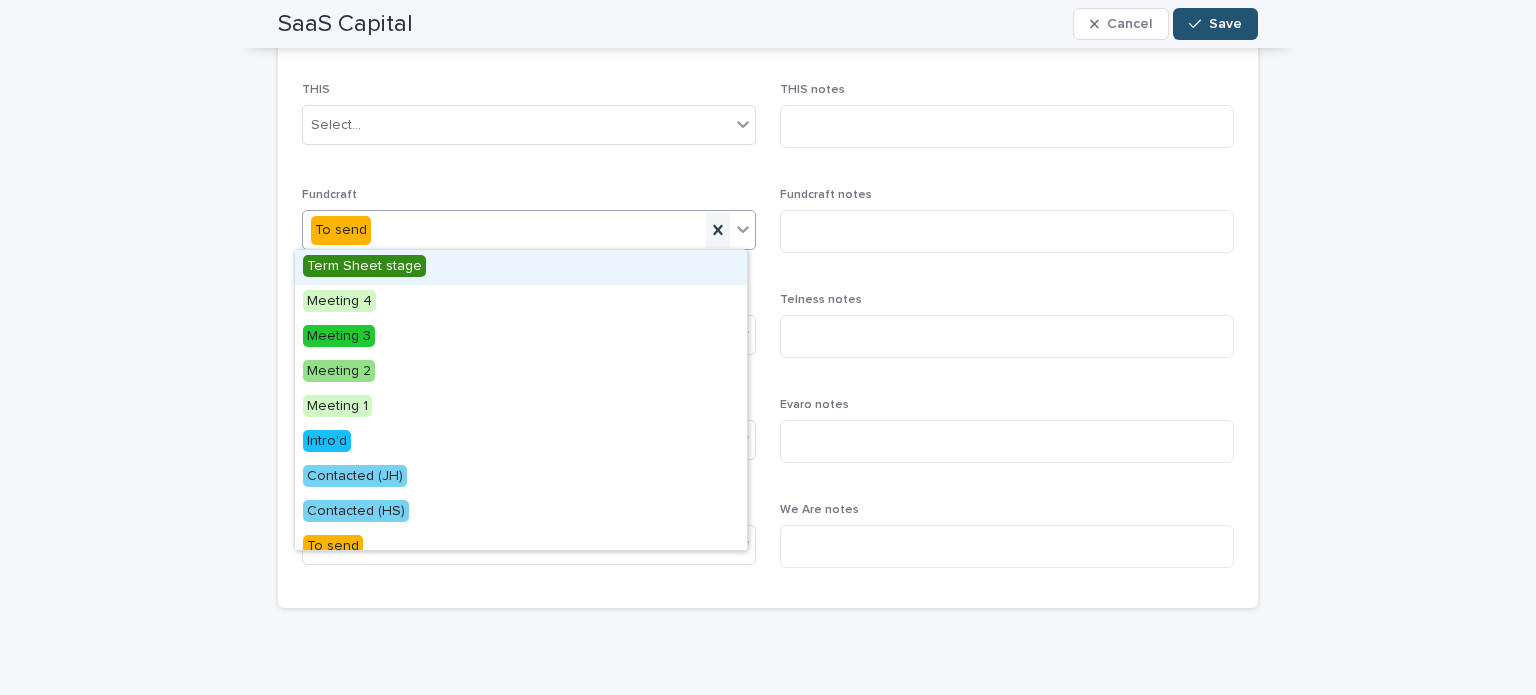 click 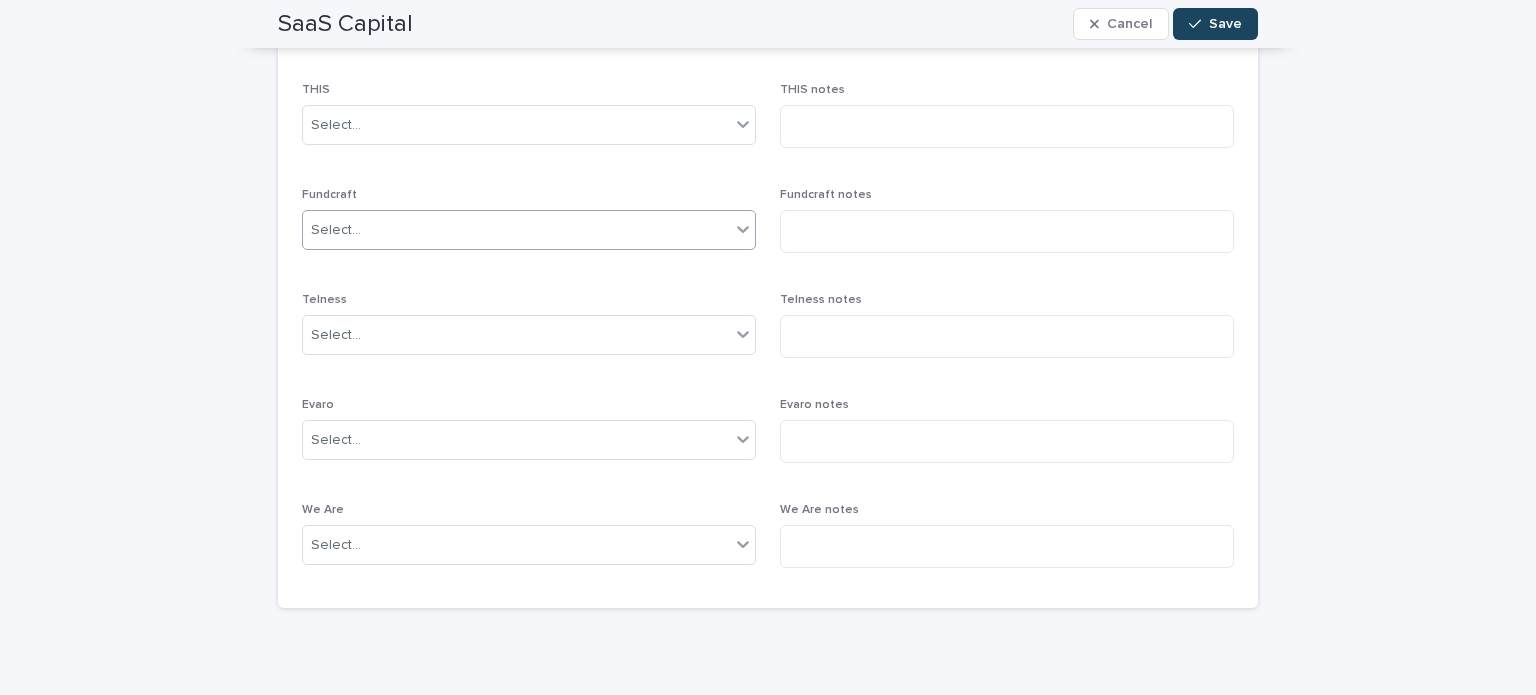 click on "Save" at bounding box center [1225, 24] 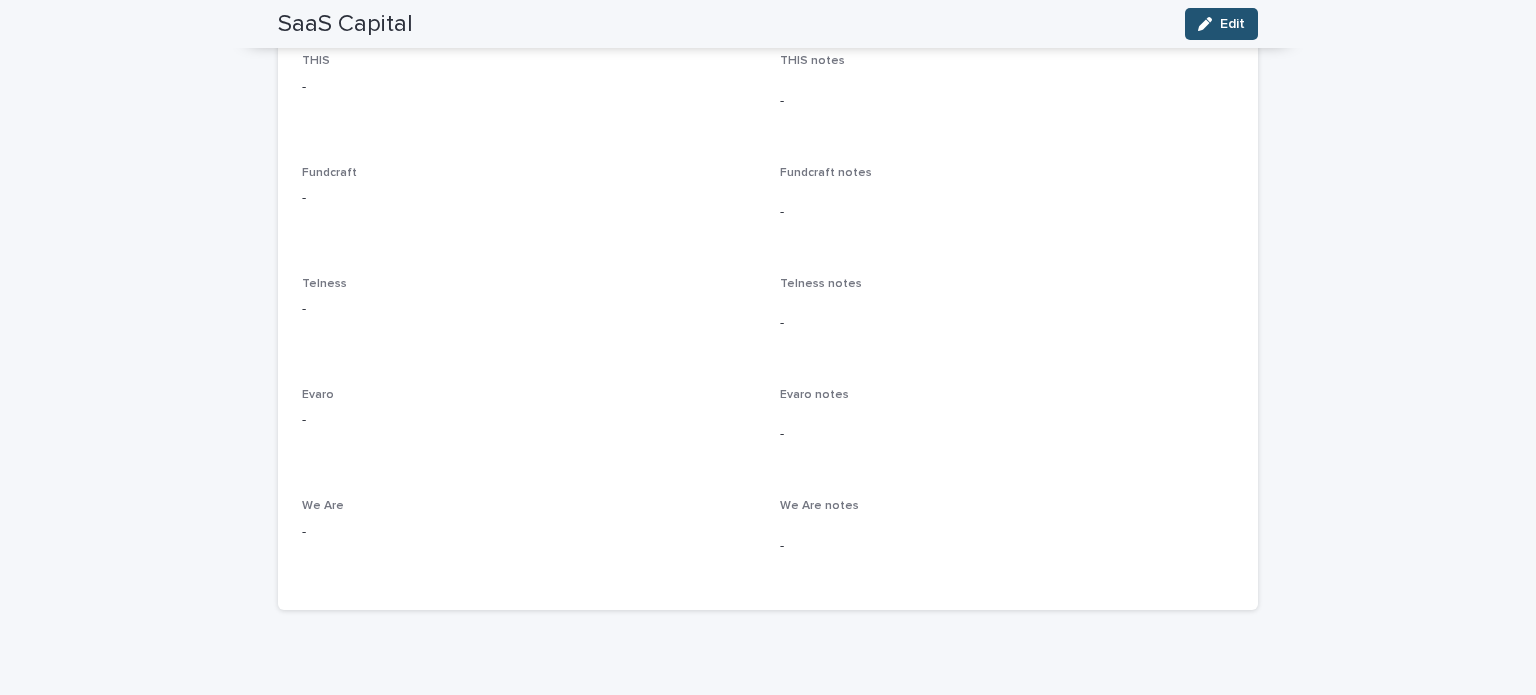 scroll, scrollTop: 0, scrollLeft: 0, axis: both 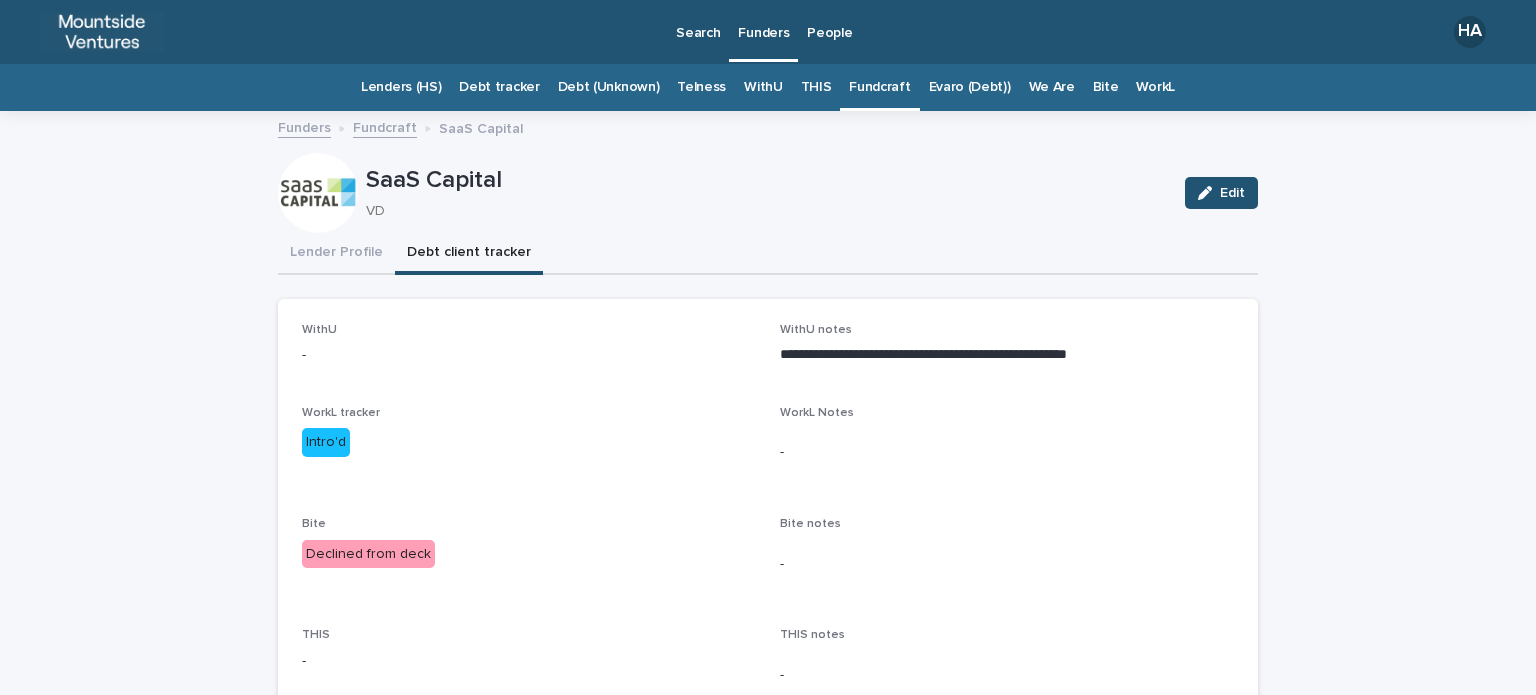 click on "Fundcraft" at bounding box center [879, 87] 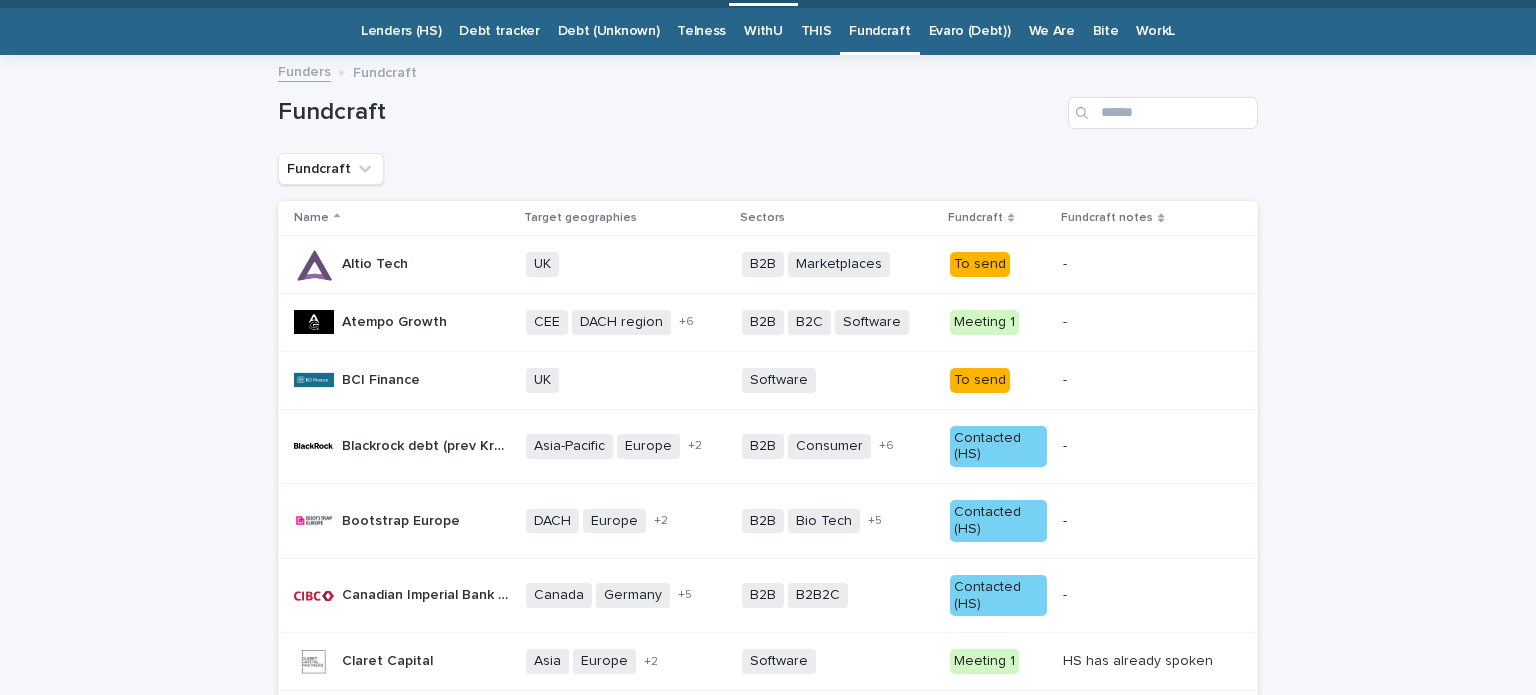 scroll, scrollTop: 55, scrollLeft: 0, axis: vertical 